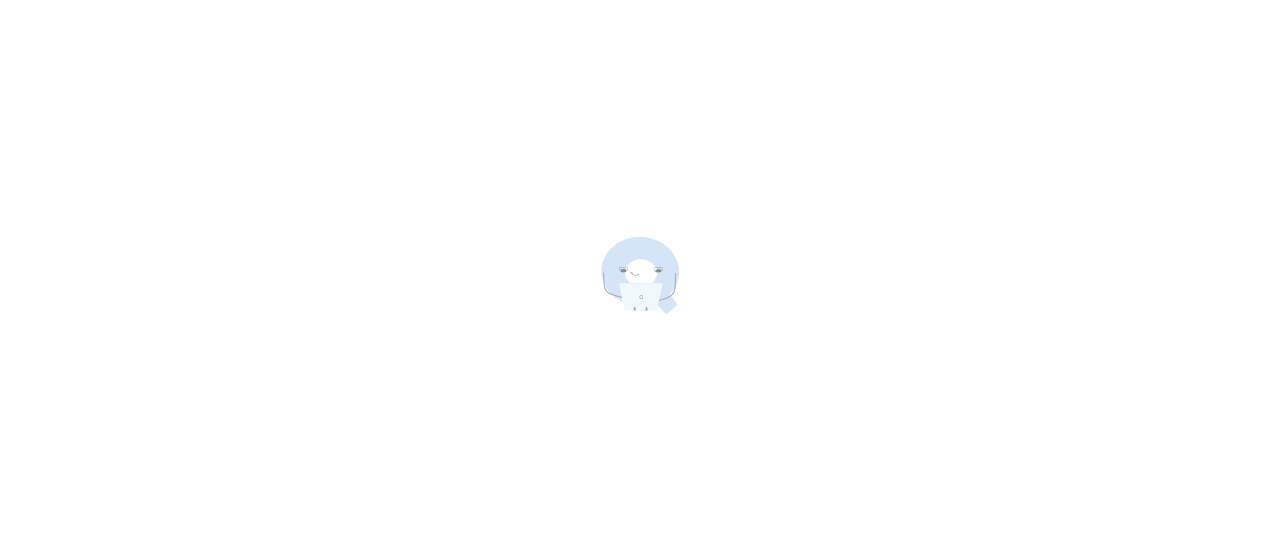 scroll, scrollTop: 0, scrollLeft: 0, axis: both 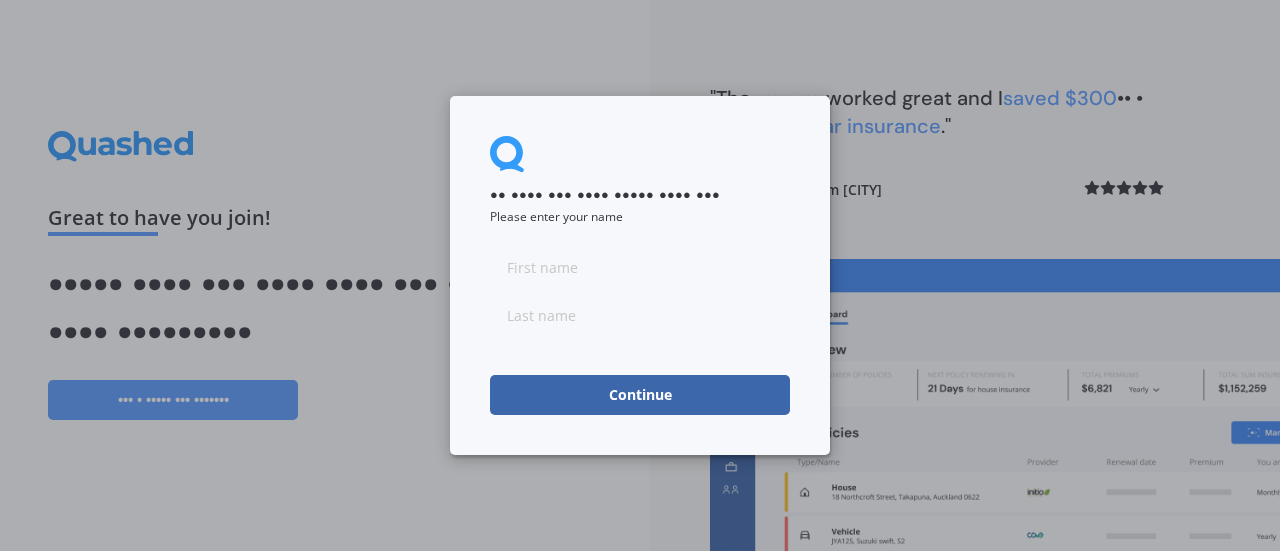 click at bounding box center [640, 267] 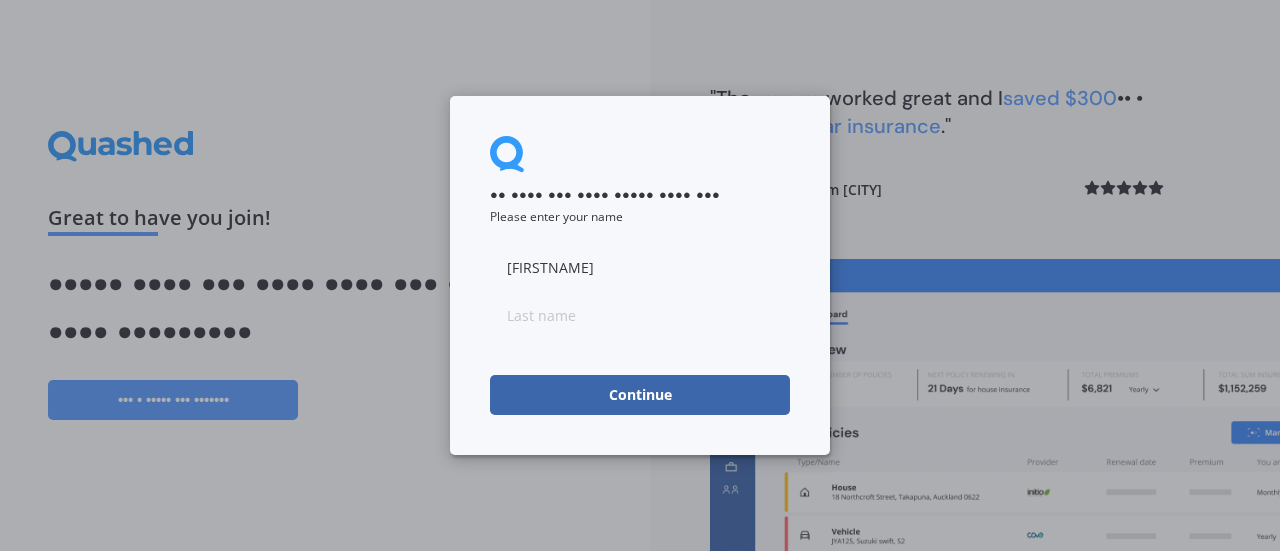 click at bounding box center (640, 315) 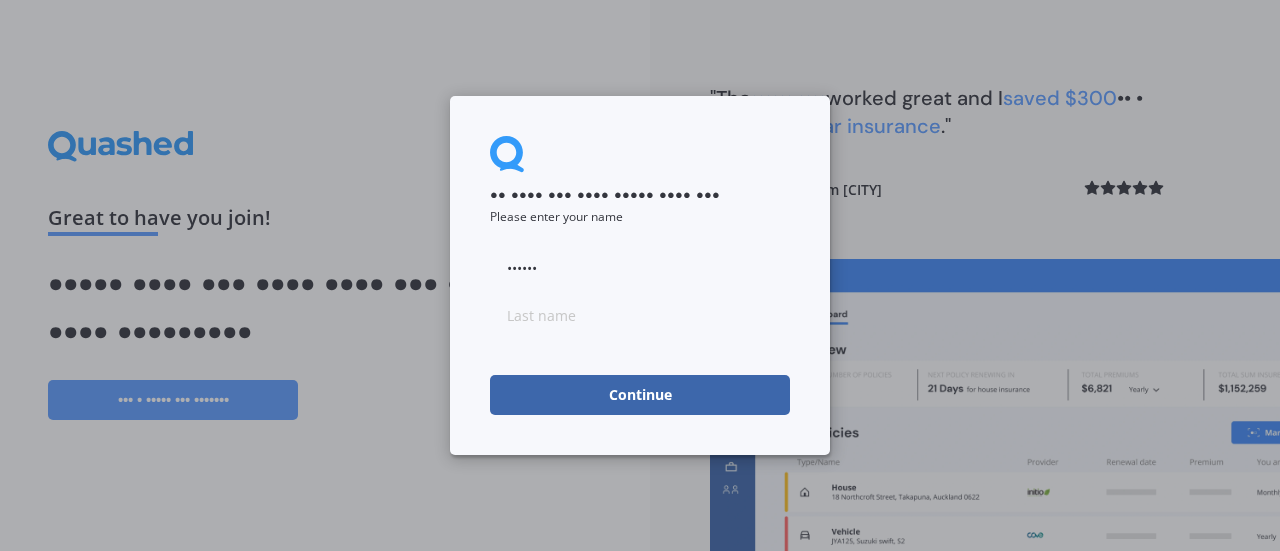 type on "••••••" 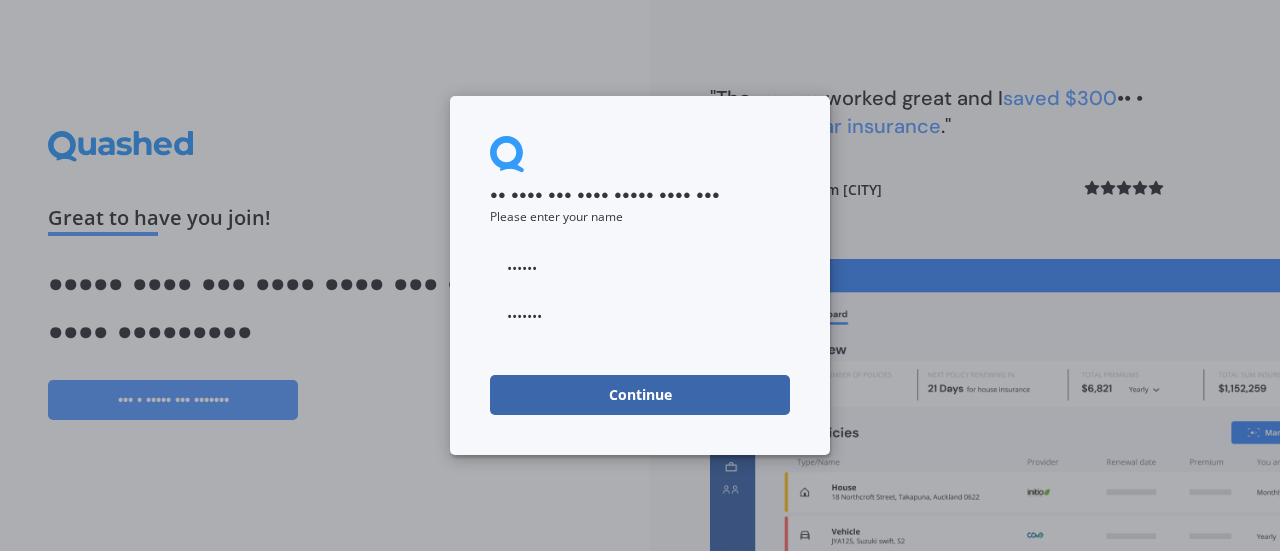 type on "•••••••" 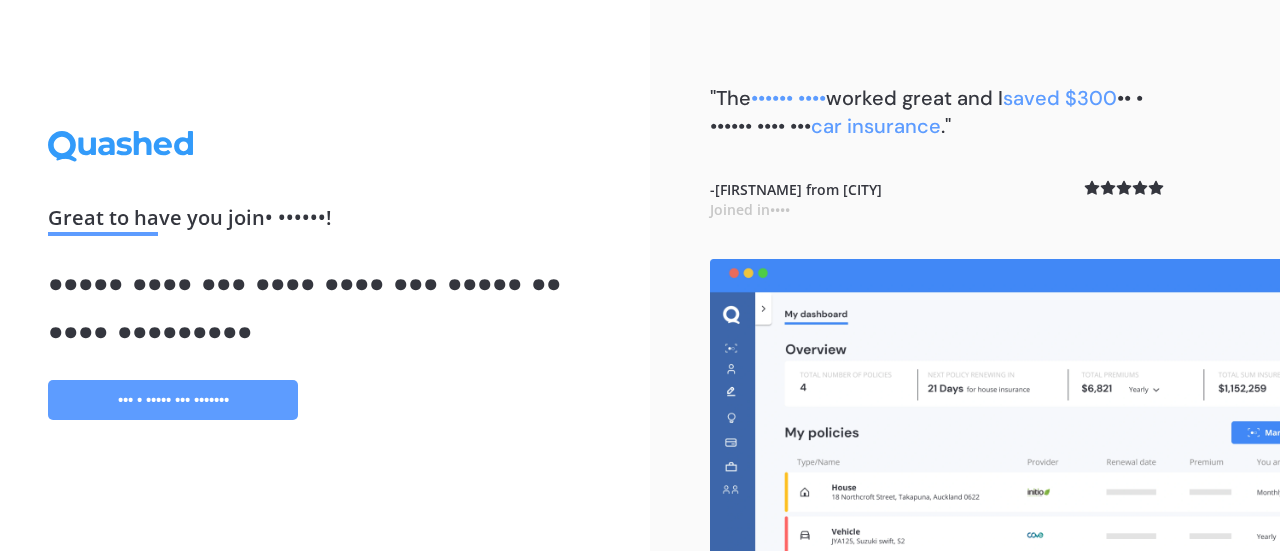 click on "••• • ••••• ••• •••••••" at bounding box center (173, 400) 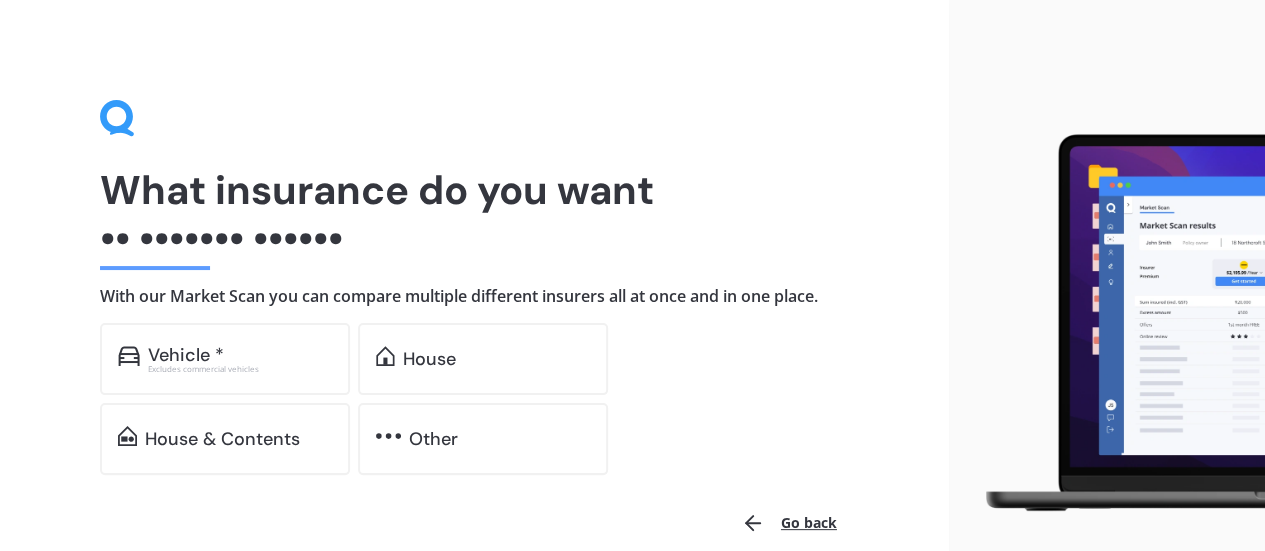click on "What insurance do you want to compare first? With our Market Scan you can compare multiple different insurers all at once and in one place. Show me options online Select the cover you want to compare Vehicle * Excludes commercial vehicles House House & Contents Other Go back" at bounding box center [474, 323] 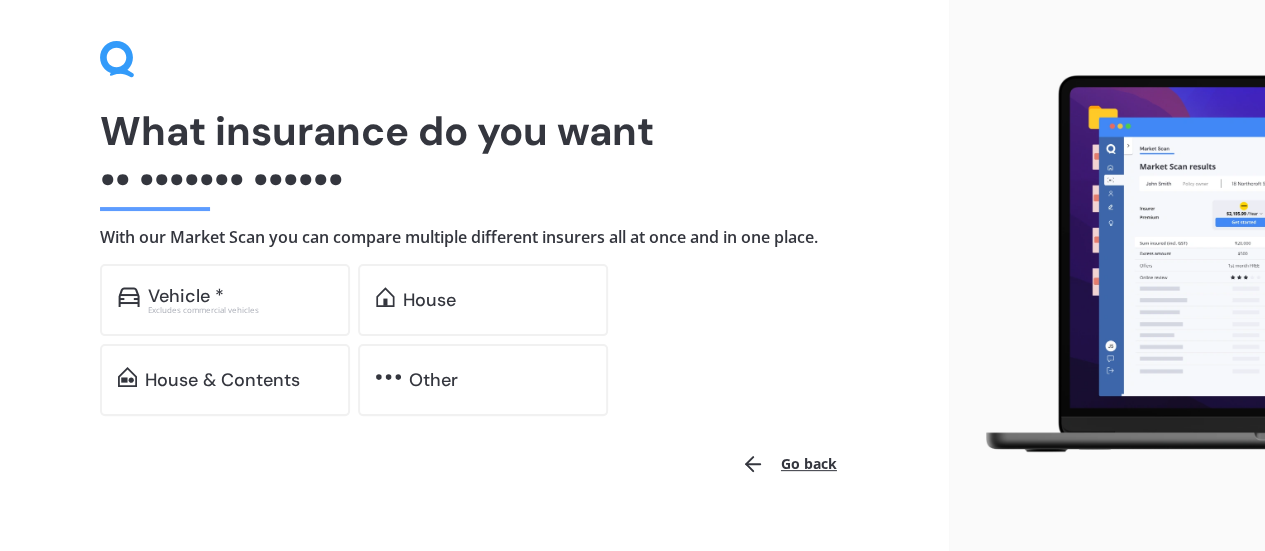 scroll, scrollTop: 95, scrollLeft: 0, axis: vertical 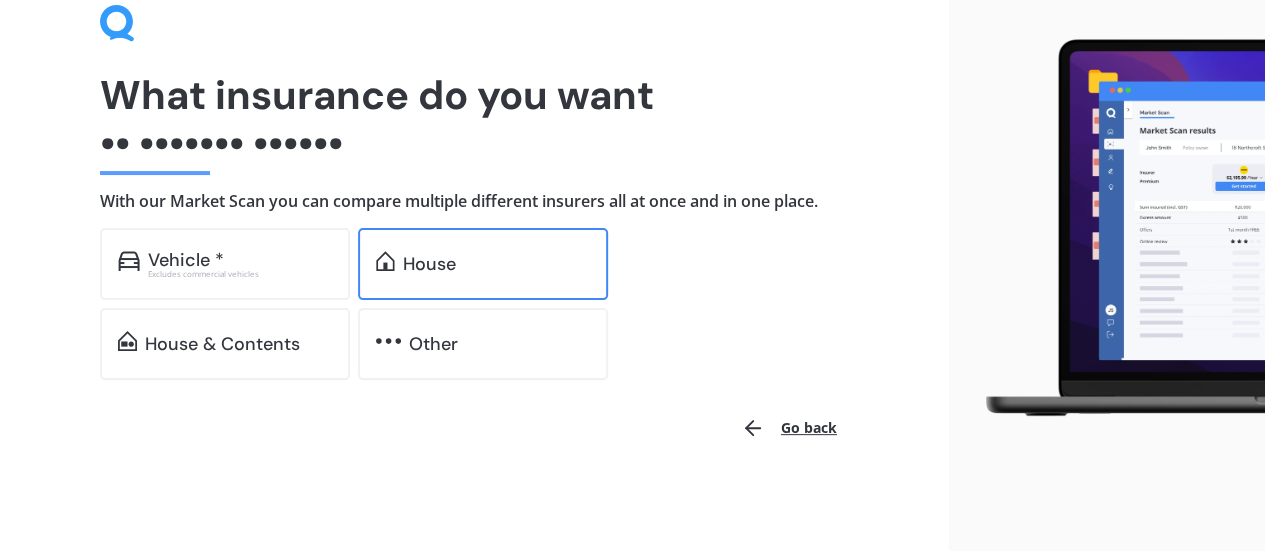 click on "House" at bounding box center (186, 260) 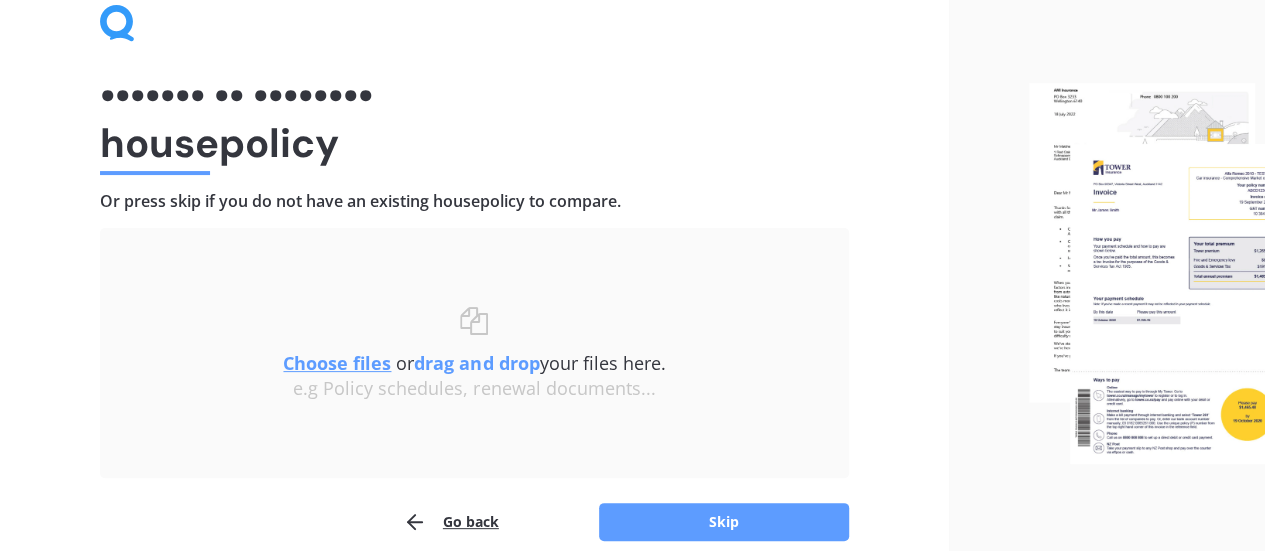 scroll, scrollTop: 185, scrollLeft: 0, axis: vertical 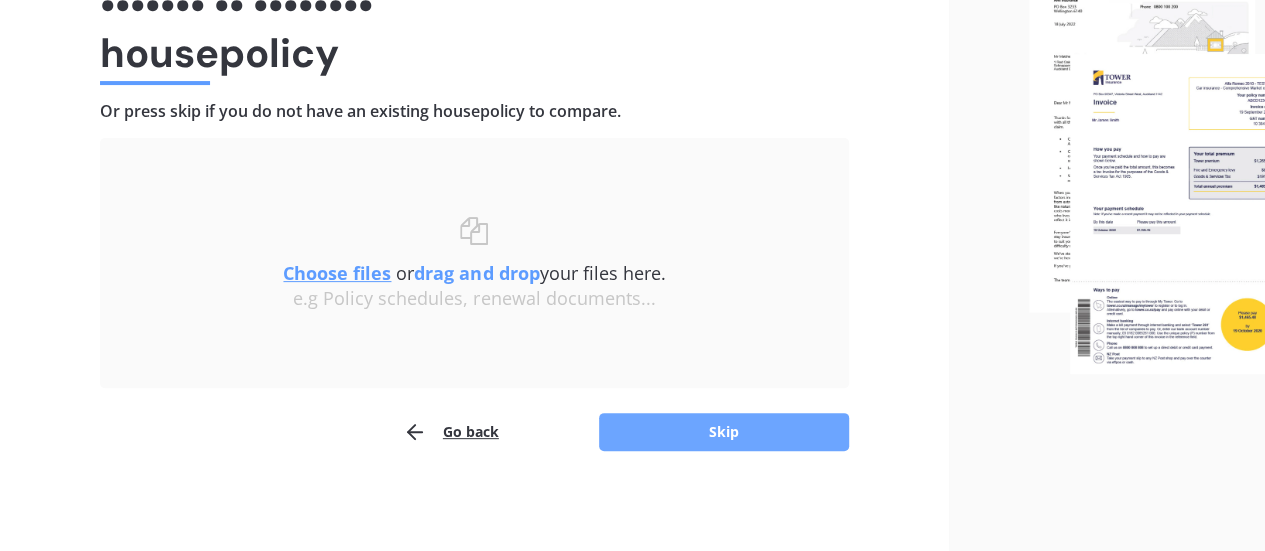 click on "Skip" at bounding box center [724, 432] 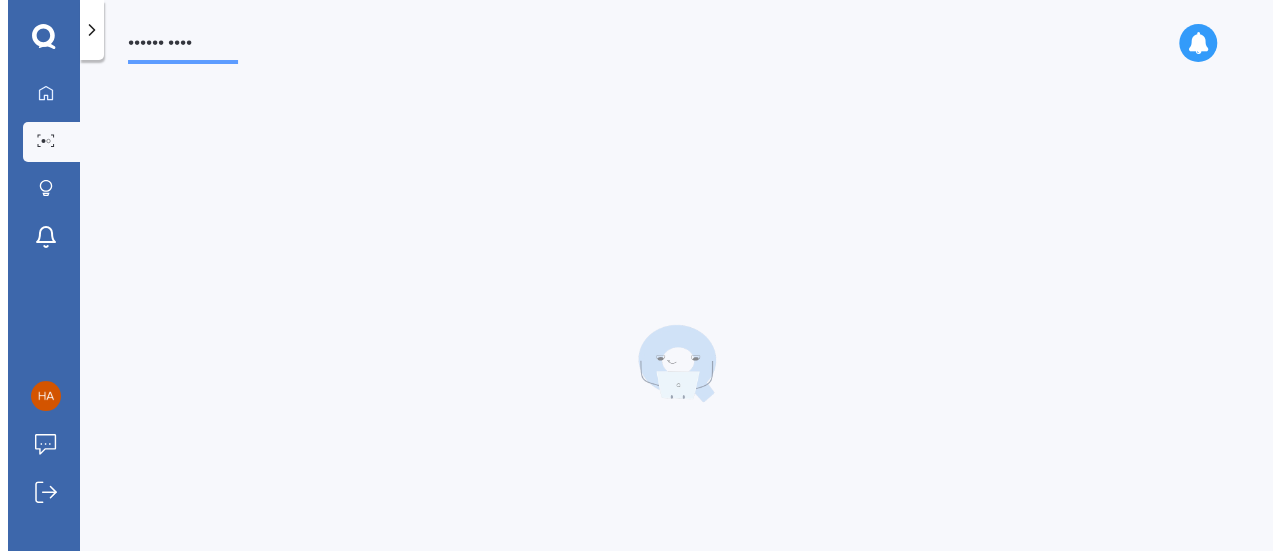 scroll, scrollTop: 0, scrollLeft: 0, axis: both 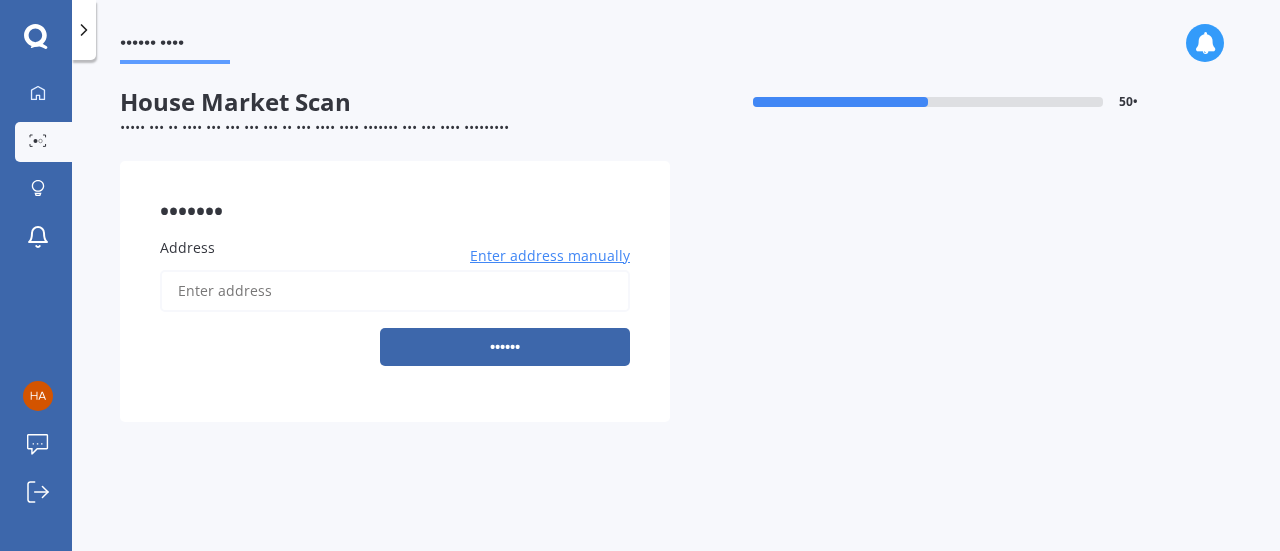 click on "Address" at bounding box center [395, 291] 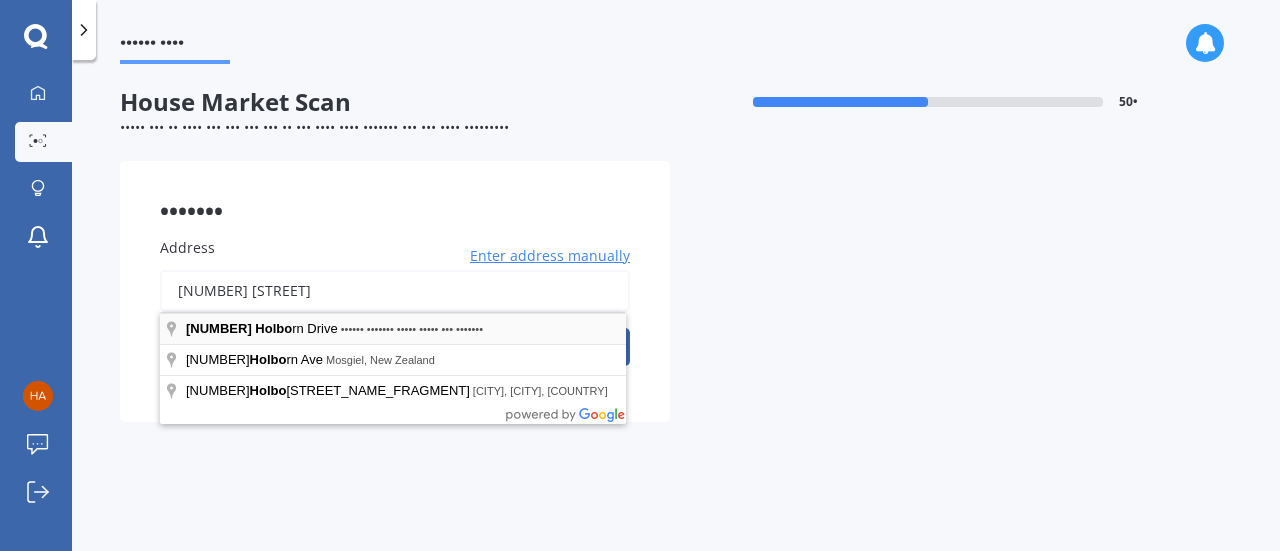 type on "[NUMBER] [STREET]" 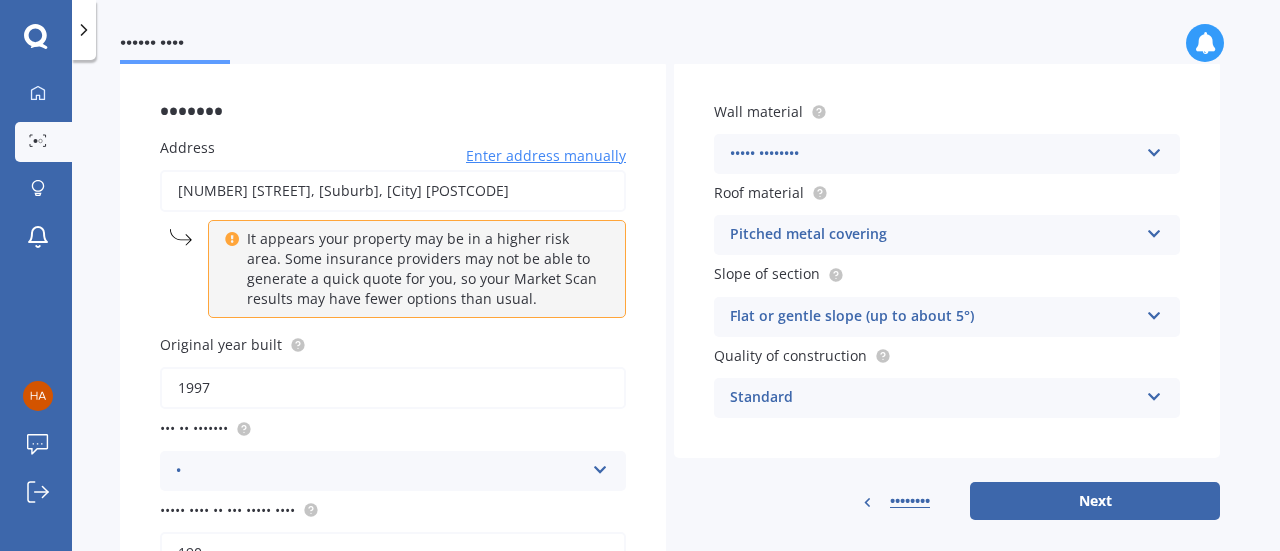 scroll, scrollTop: 103, scrollLeft: 0, axis: vertical 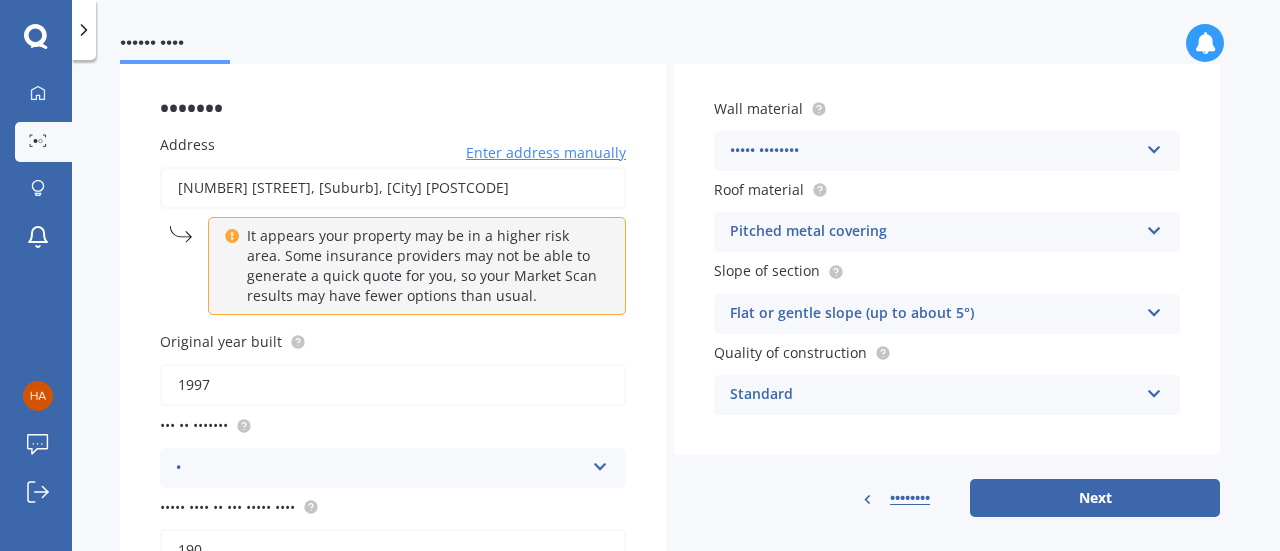 click on "1997" at bounding box center [393, 385] 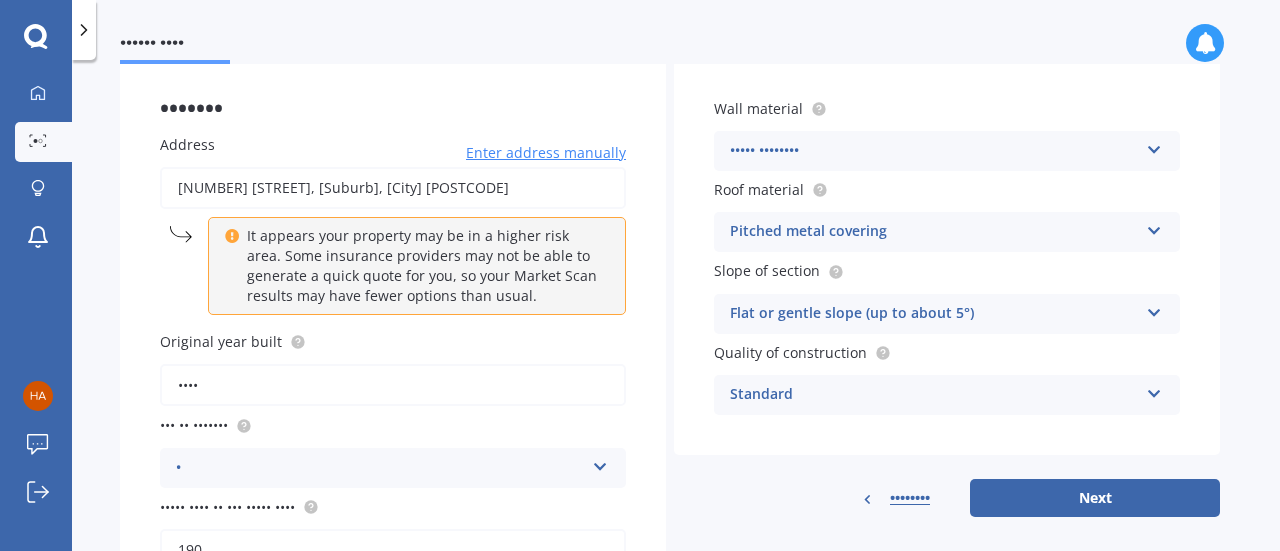 type on "••••" 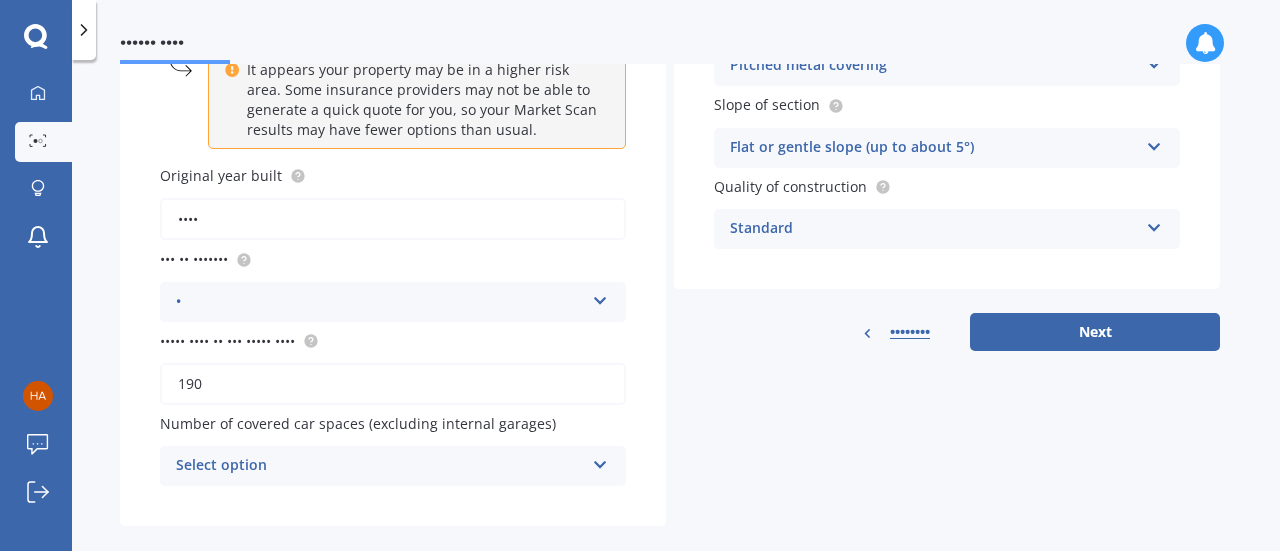 scroll, scrollTop: 296, scrollLeft: 0, axis: vertical 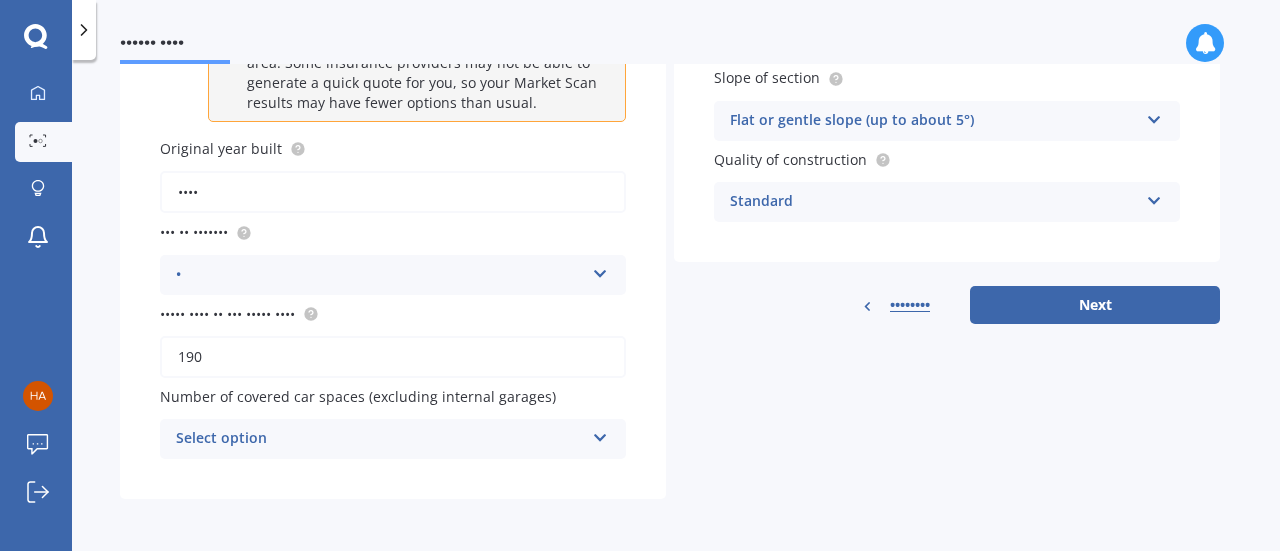 click on "Select option" at bounding box center (380, 439) 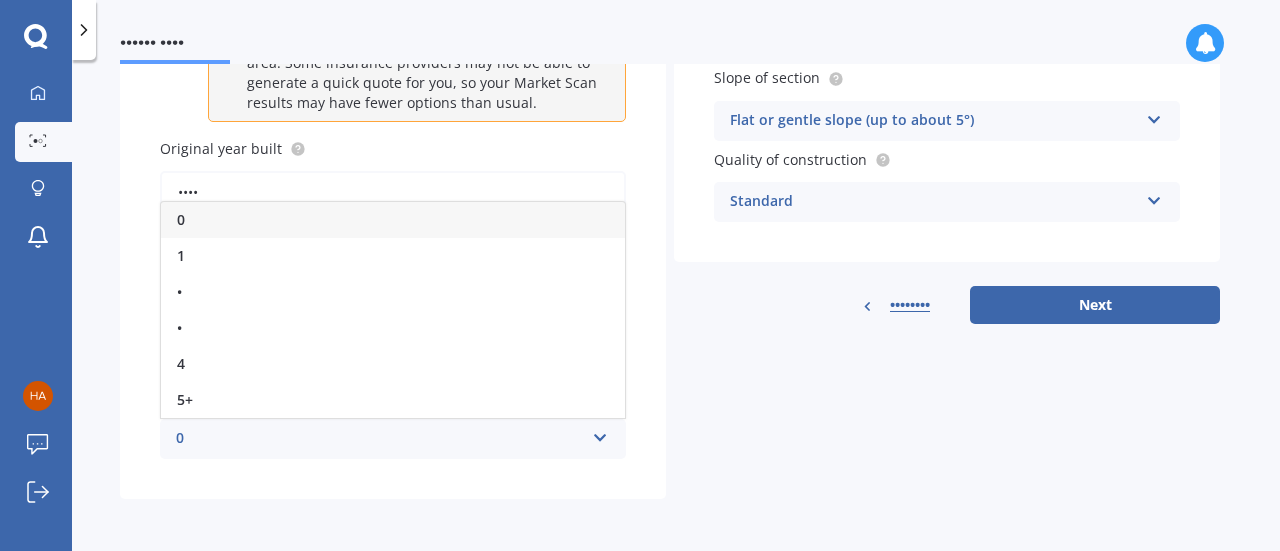 click on "0" at bounding box center (380, 439) 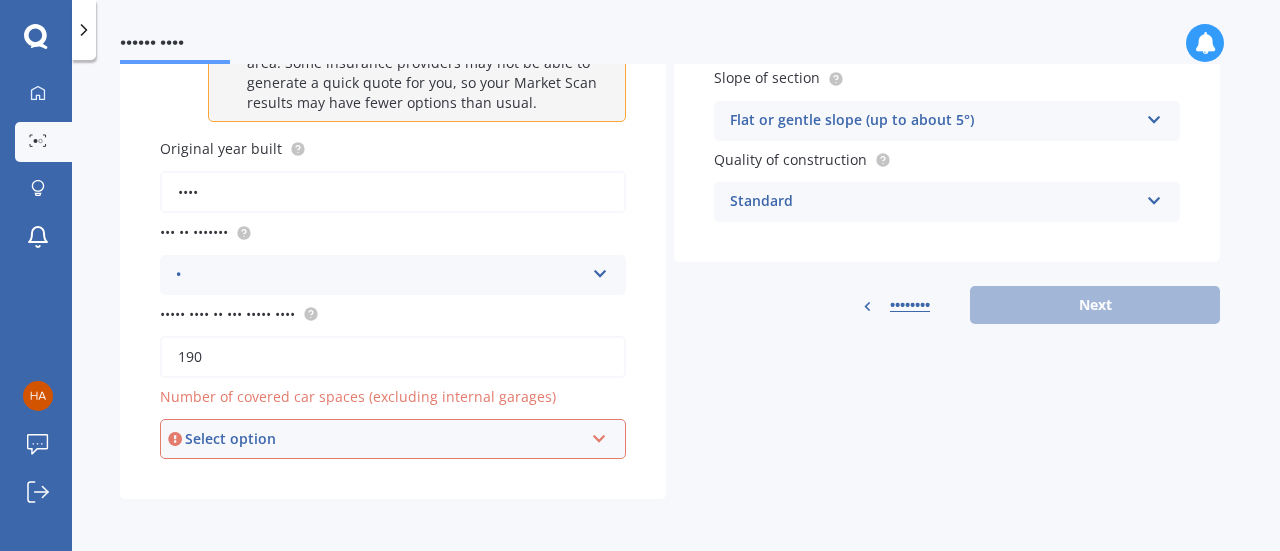click on "Select option" at bounding box center [384, 439] 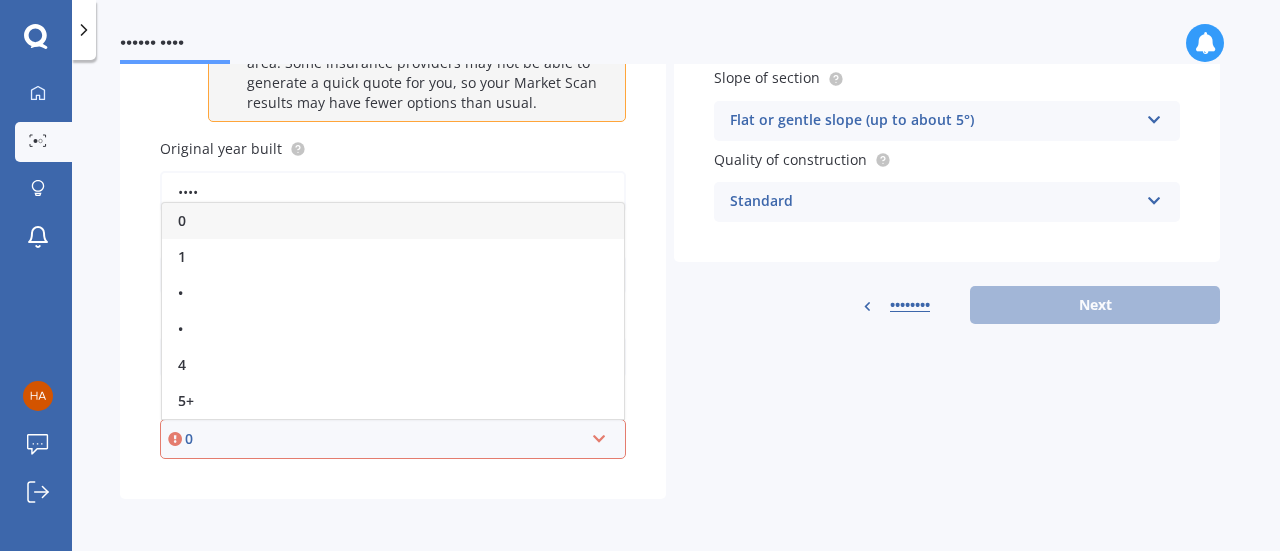 click on "0" at bounding box center [393, 221] 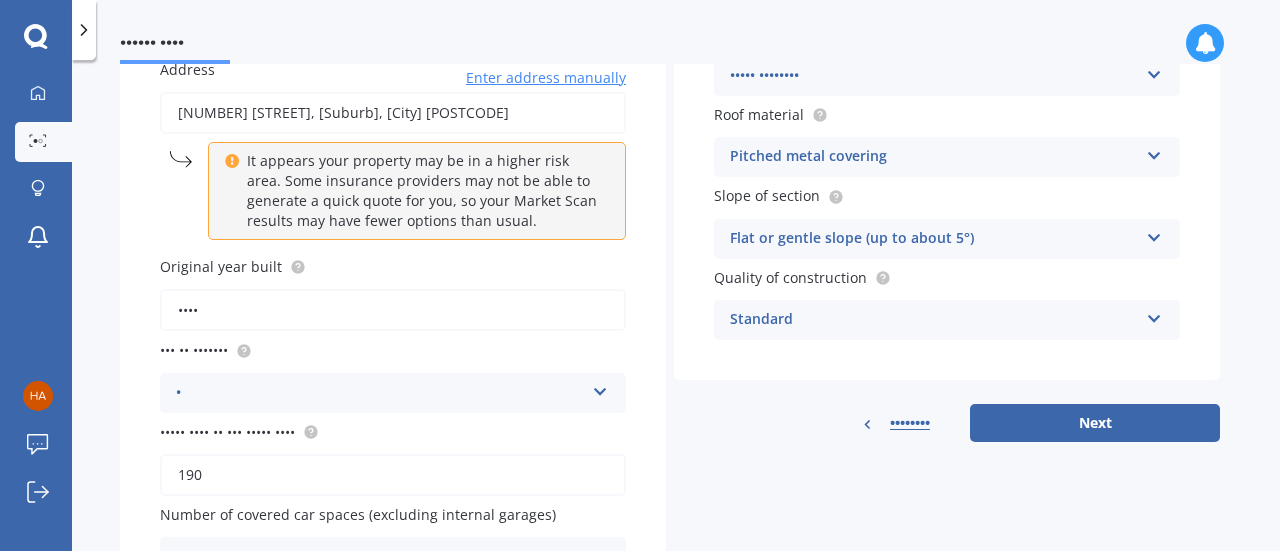 scroll, scrollTop: 96, scrollLeft: 0, axis: vertical 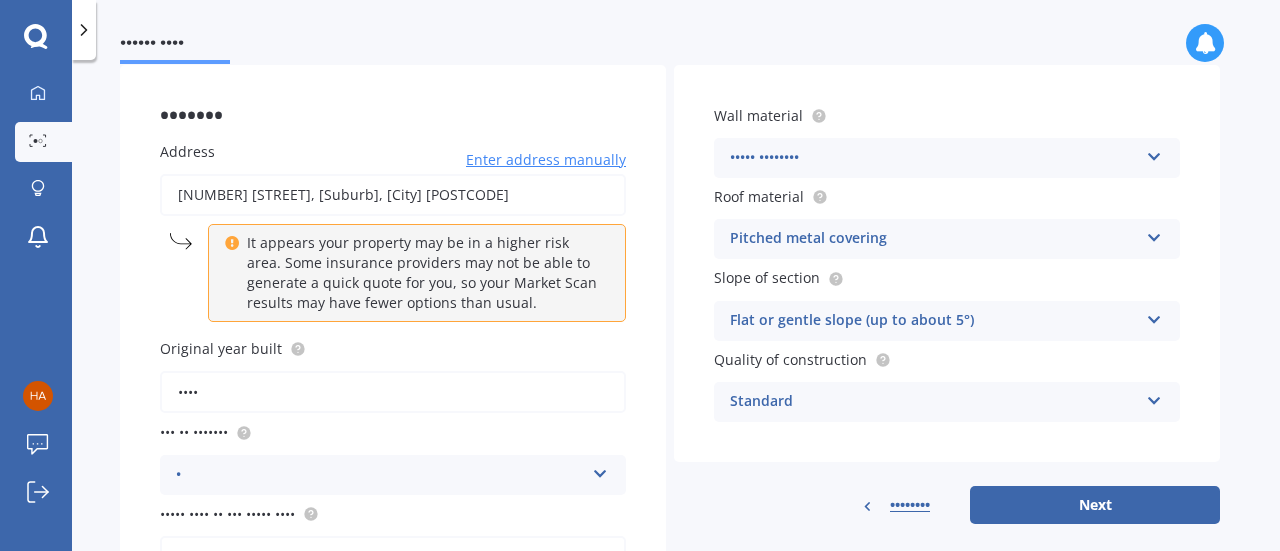 click at bounding box center (600, 470) 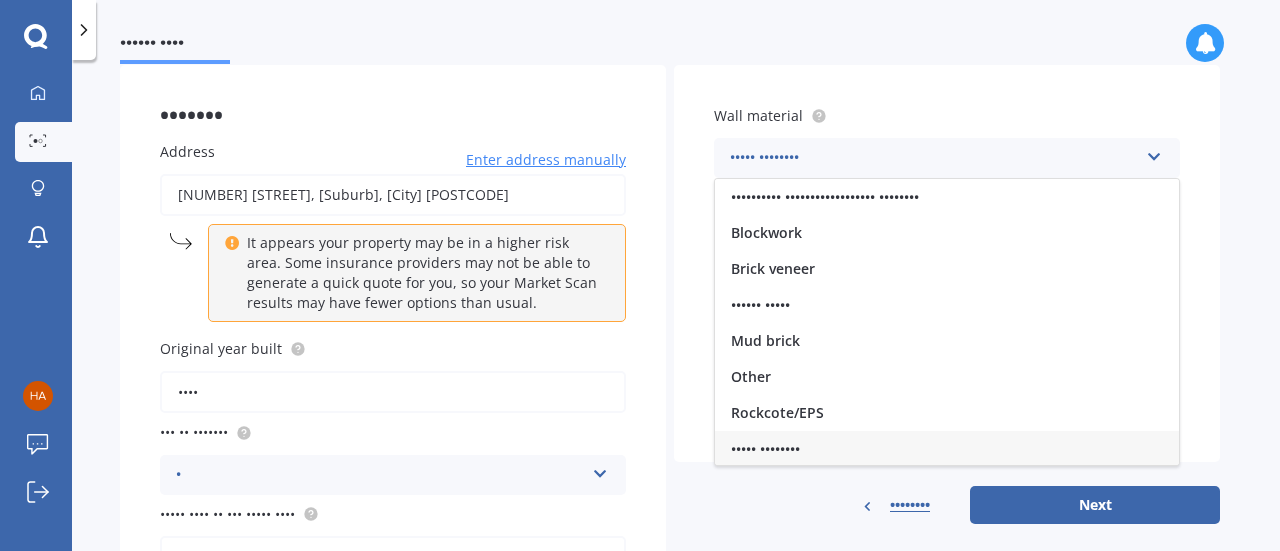 scroll, scrollTop: 1, scrollLeft: 0, axis: vertical 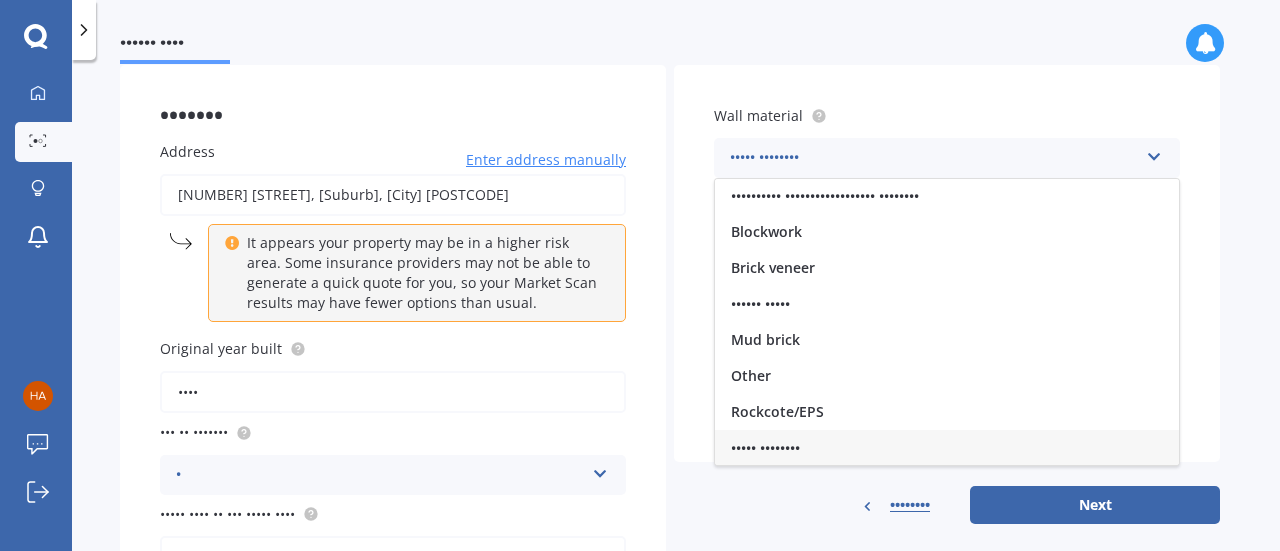 click at bounding box center [1154, 153] 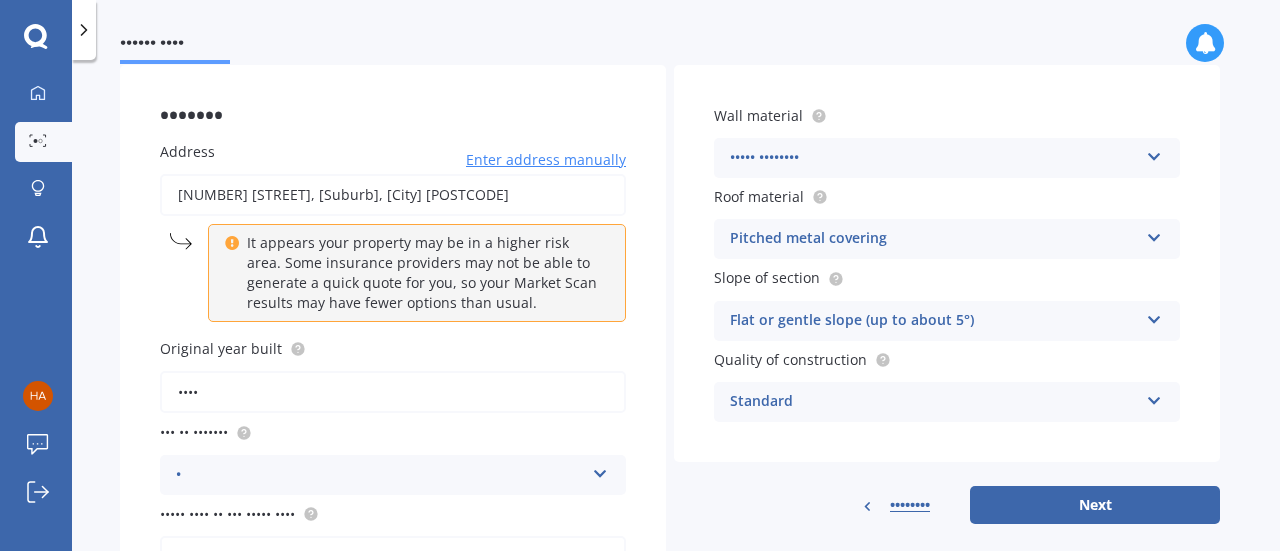 click on "Pitched metal covering" at bounding box center (380, 475) 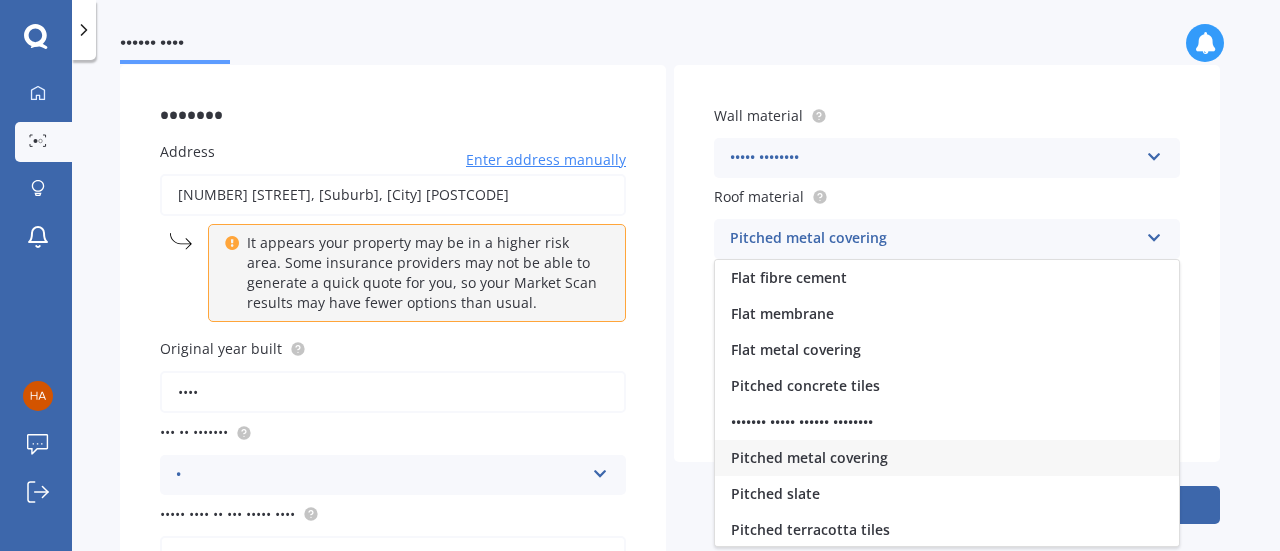 click on "Roof material Pitched metal covering Flat fibre cement Flat membrane Flat metal covering Pitched concrete tiles Pitched fibre cement covering Pitched metal covering Pitched slate Pitched terracotta tiles Pitched timber shingles Other" at bounding box center (393, 375) 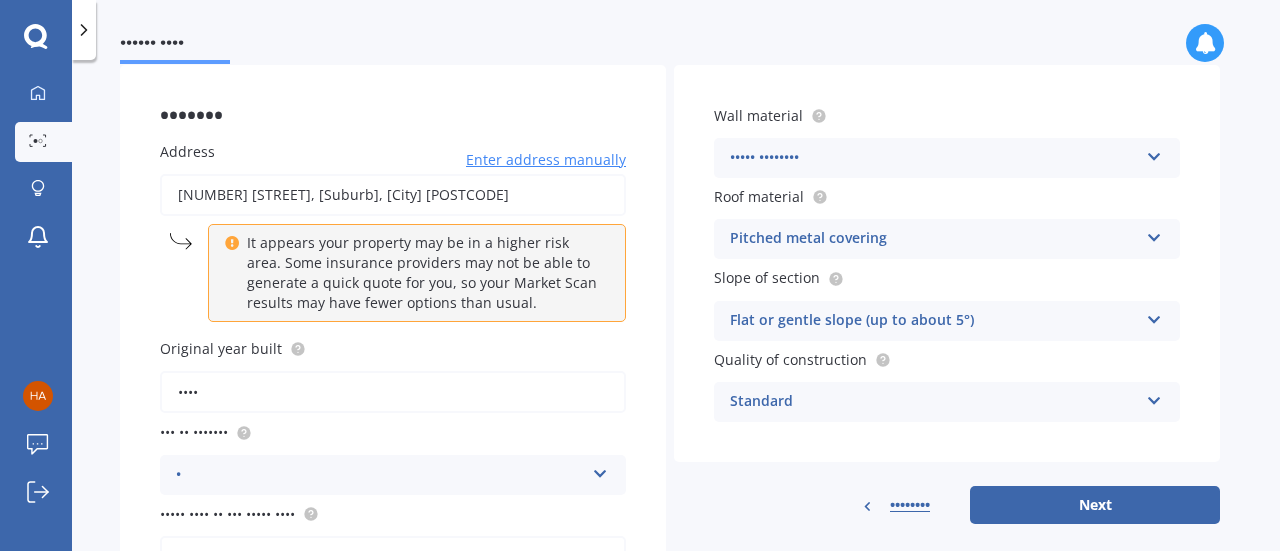 click on "Wall material Sheet cladding Artificial weatherboard/plank cladding Blockwork Brick veneer Double brick Mud brick Other Rockcote/EPS Sheet cladding Solid brickwork Stonework solid Stonework veneer Stucco Weatherboard/plank cladding Roof material Pitched metal covering Flat fibre cement Flat membrane Flat metal covering Pitched concrete tiles Pitched fibre cement covering Pitched metal covering Pitched slate Pitched terracotta tiles Pitched timber shingles Other Slope of section Flat or gentle slope (up to about 5°) Flat or gentle slope (up to about 5°) Moderate slope (about 15°) Severe slope (35° or more) Quality of construction Standard Standard High Prestige" at bounding box center [947, 263] 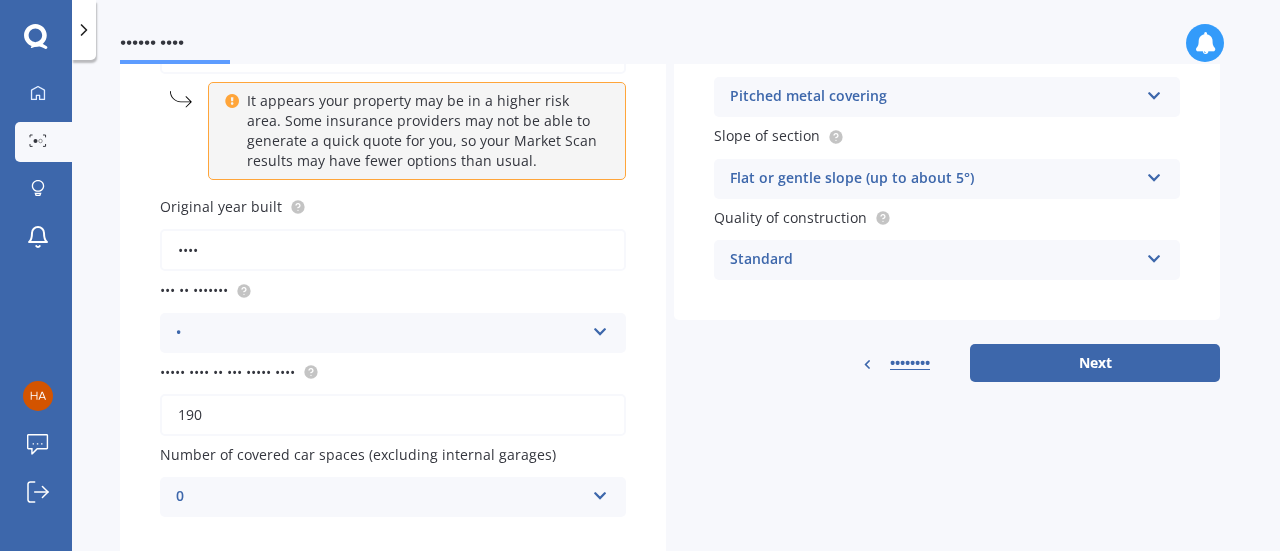 scroll, scrollTop: 266, scrollLeft: 0, axis: vertical 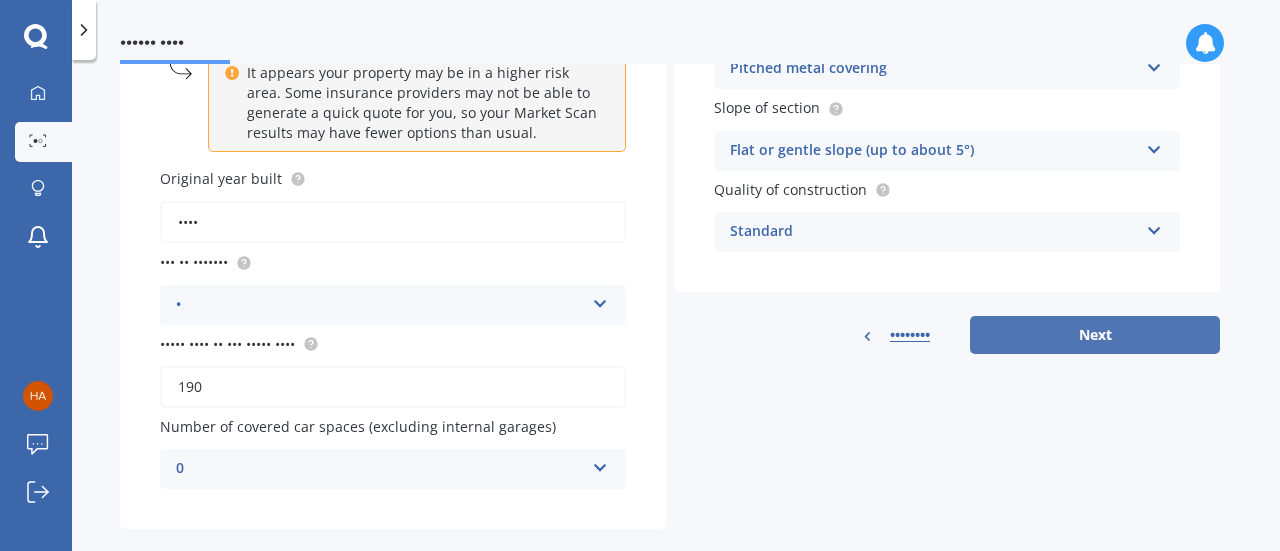 click on "Next" at bounding box center (1095, 335) 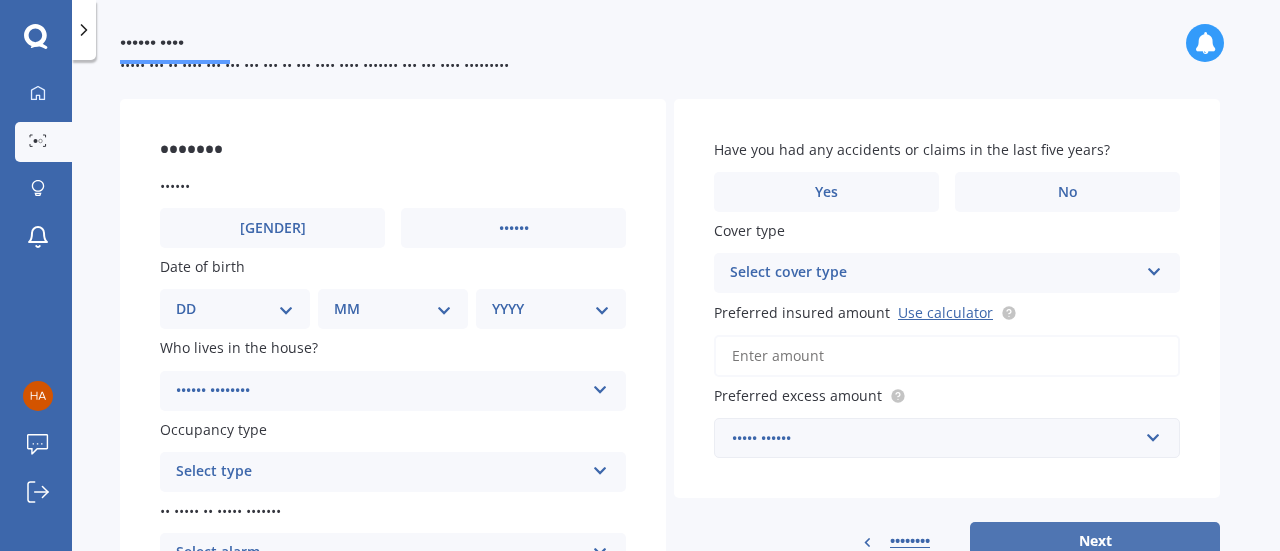 scroll, scrollTop: 0, scrollLeft: 0, axis: both 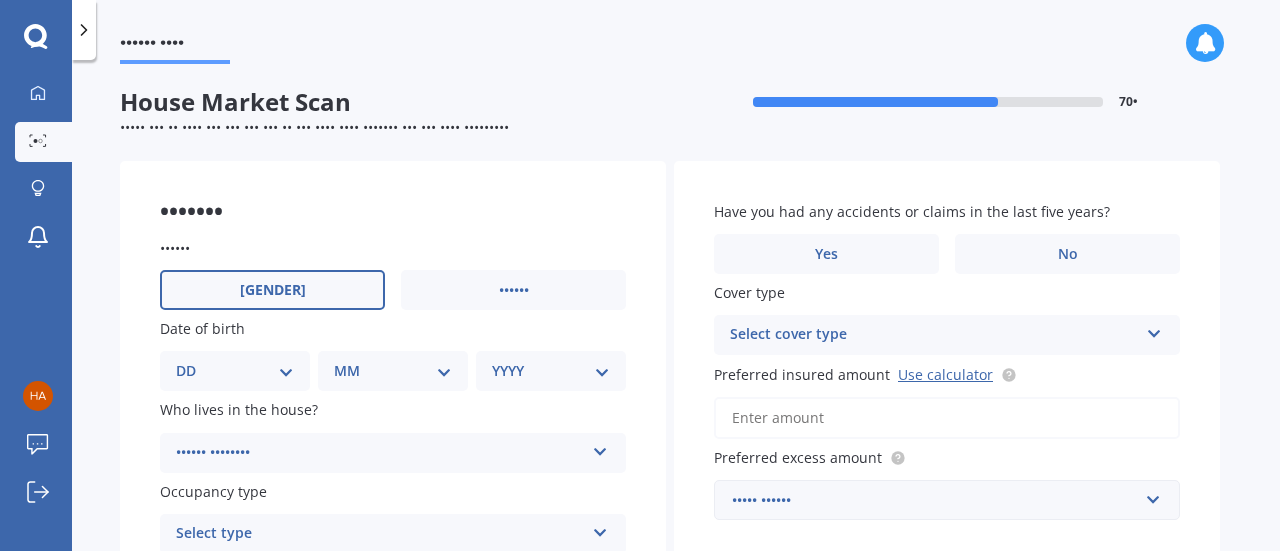 click on "[GENDER]" at bounding box center [273, 290] 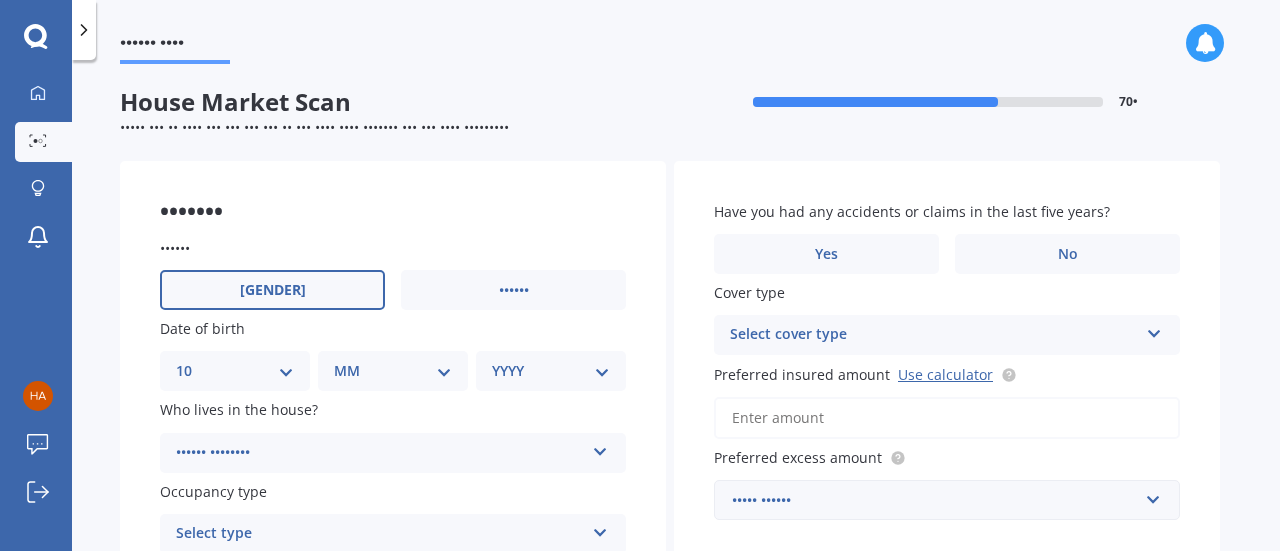 click on "DD 01 02 03 04 05 06 07 08 09 10 11 12 13 14 15 16 17 18 19 20 21 22 23 24 25 26 27 28 29 30 31" at bounding box center (235, 371) 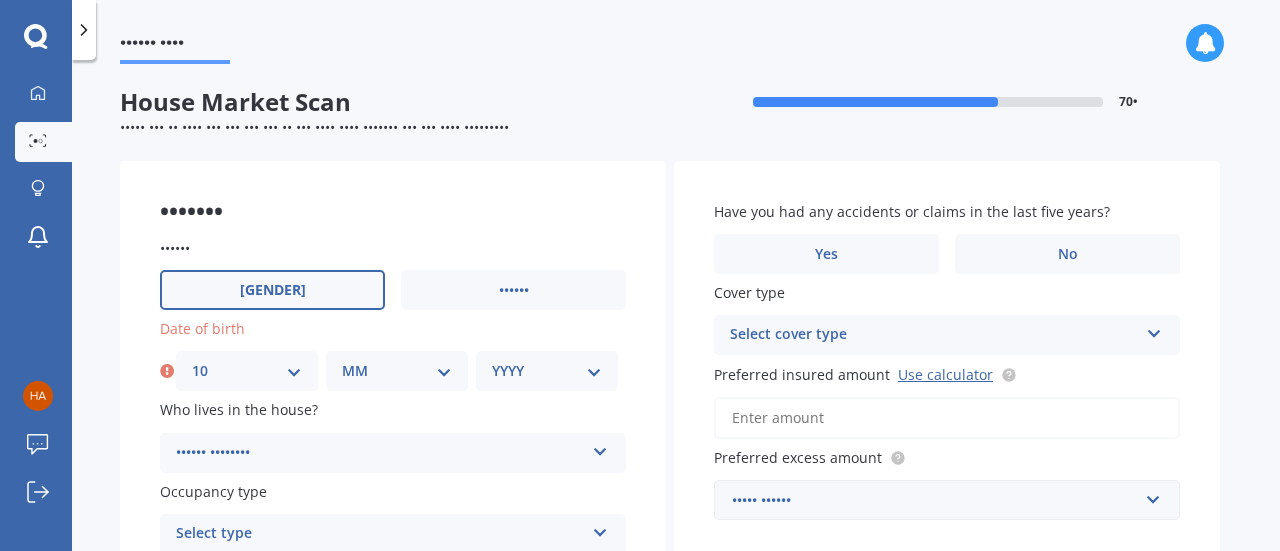 click on "Gender Male Female Date of birth DD 01 02 03 04 05 06 07 08 09 10 11 12 13 14 15 16 17 18 19 20 21 22 23 24 25 26 27 28 29 30 31 MM 01 02 03 04 05 06 07 08 09 10 11 12 YYYY 2009 2008 2007 2006 2005 2004 2003 2002 2001 2000 1999 1998 1997 1996 1995 1994 1993 1992 1991 1990 1989 1988 1987 1986 1985 1984 1983 1982 1981 1980 1979 1978 1977 1976 1975 1974 1973 1972 1971 1970 1969 1968 1967 1966 1965 1964 1963 1962 1961 1960 1959 1958 1957 1956 1955 1954 1953 1952 1951 1950 1949 1948 1947 1946 1945 1944 1943 1942 1941 1940 1939 1938 1937 1936 1935 1934 1933 1932 1931 1930 1929 1928 1927 1926 1925 1924 1923 1922 1921 1920 1919 1918 1917 1916 1915 1914 1913 1912 1911 1910 Who lives in the house? Select occupant Owner Owner + Boarder Occupancy type Select type Permanent Holiday (without tenancy) Is there an alarm system? Select alarm Yes, monitored Yes, not monitored No What type of building is your house? Select type Freestanding Multi-unit (in a block of 6 or less) Multi-unit (in a block of 7-10)" at bounding box center (393, 477) 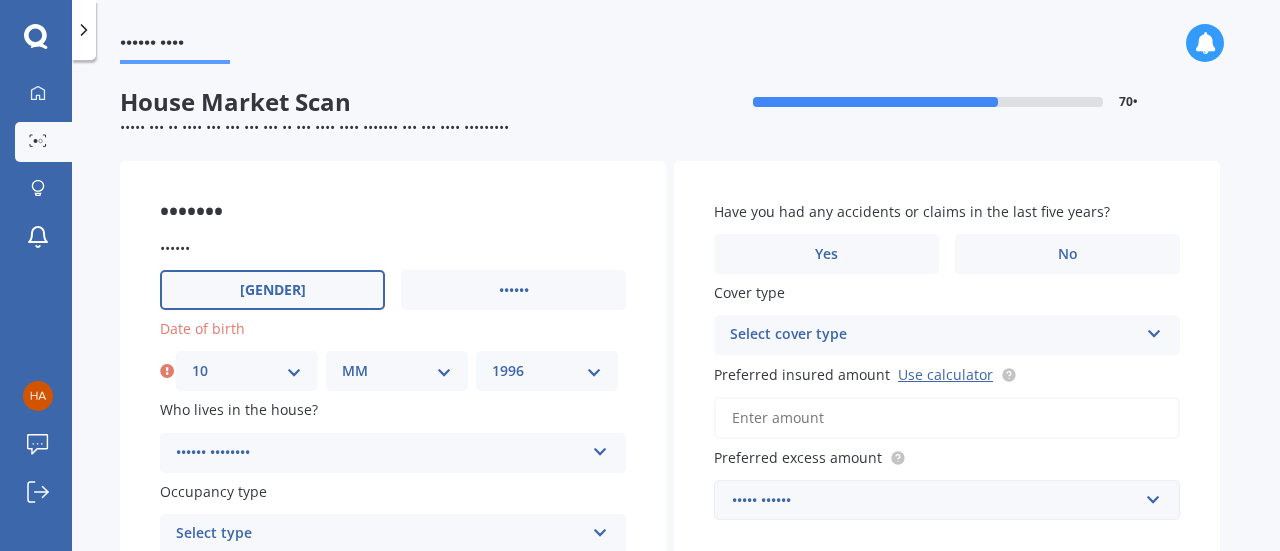click on "YYYY 2009 2008 2007 2006 2005 2004 2003 2002 2001 2000 1999 1998 1997 1996 1995 1994 1993 1992 1991 1990 1989 1988 1987 1986 1985 1984 1983 1982 1981 1980 1979 1978 1977 1976 1975 1974 1973 1972 1971 1970 1969 1968 1967 1966 1965 1964 1963 1962 1961 1960 1959 1958 1957 1956 1955 1954 1953 1952 1951 1950 1949 1948 1947 1946 1945 1944 1943 1942 1941 1940 1939 1938 1937 1936 1935 1934 1933 1932 1931 1930 1929 1928 1927 1926 1925 1924 1923 1922 1921 1920 1919 1918 1917 1916 1915 1914 1913 1912 1911 1910" at bounding box center [547, 371] 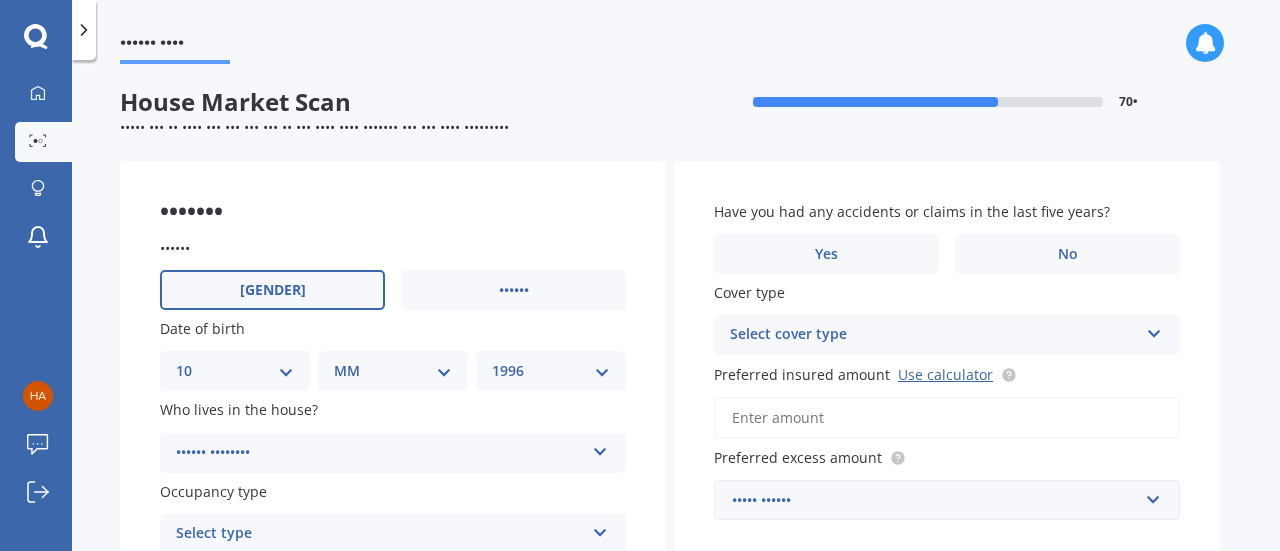 click on "••••••" at bounding box center [389, 247] 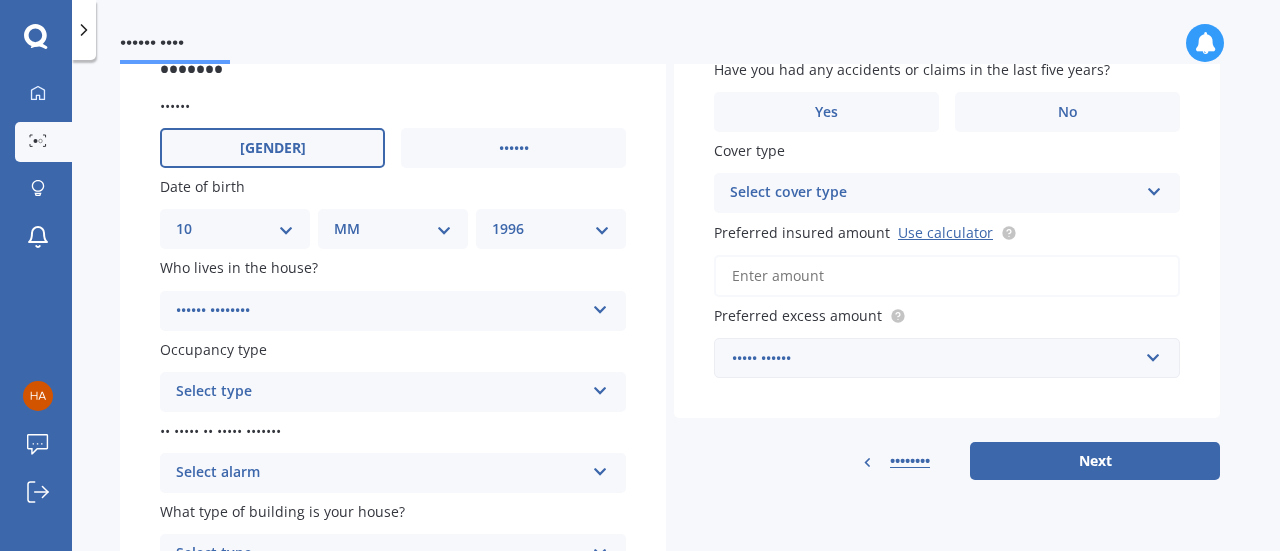 scroll, scrollTop: 154, scrollLeft: 0, axis: vertical 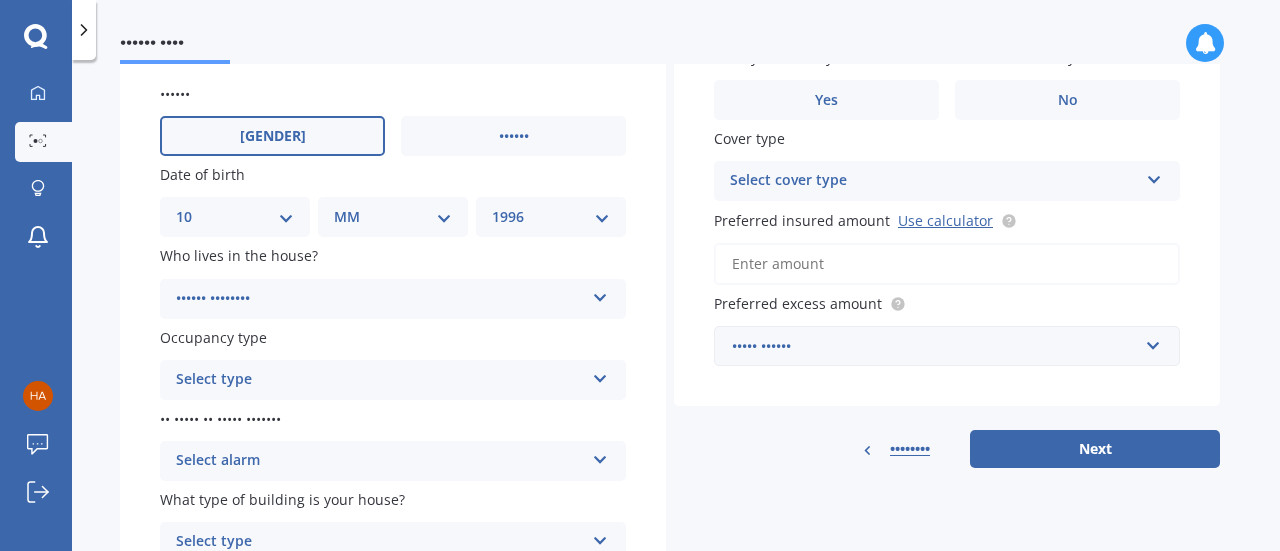 click on "•••••• ••••••••" at bounding box center [380, 299] 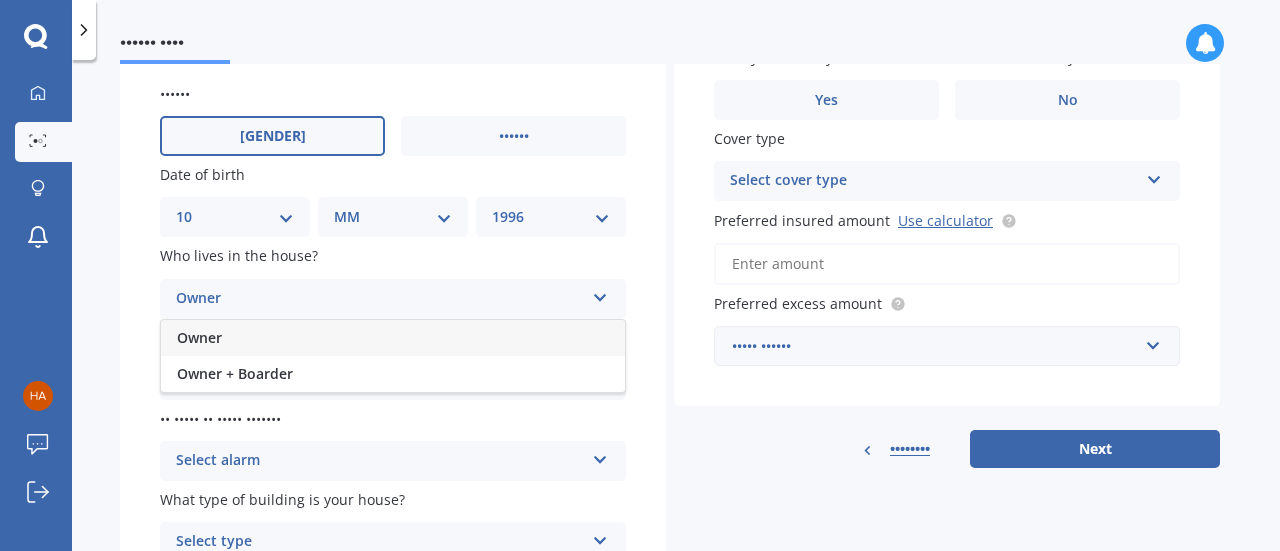 click on "Owner" at bounding box center [393, 338] 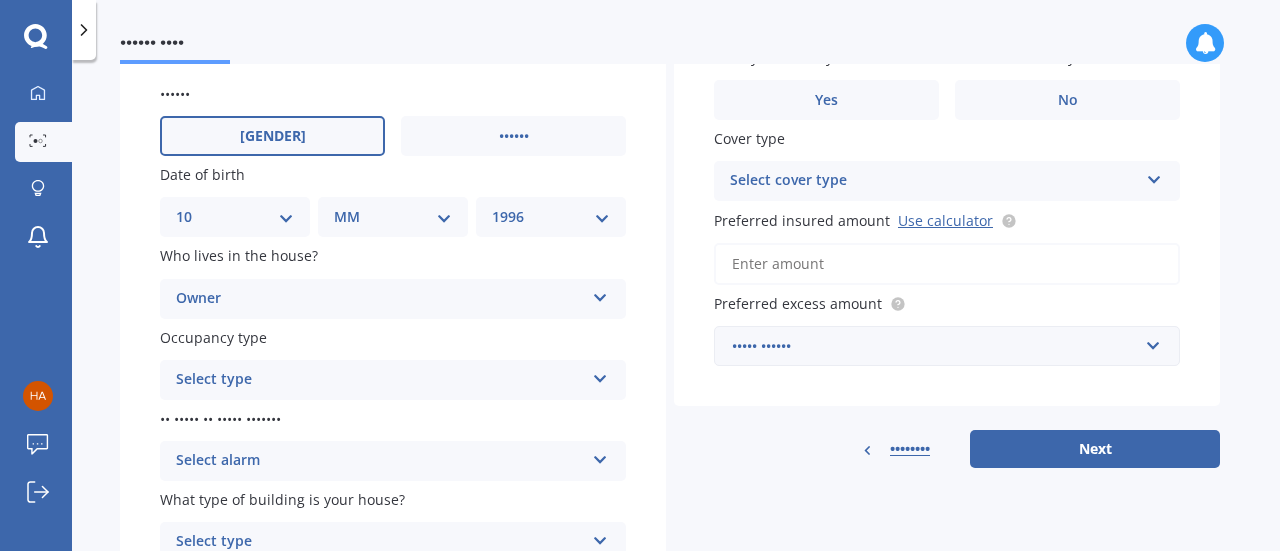 click on "Select type" at bounding box center (380, 380) 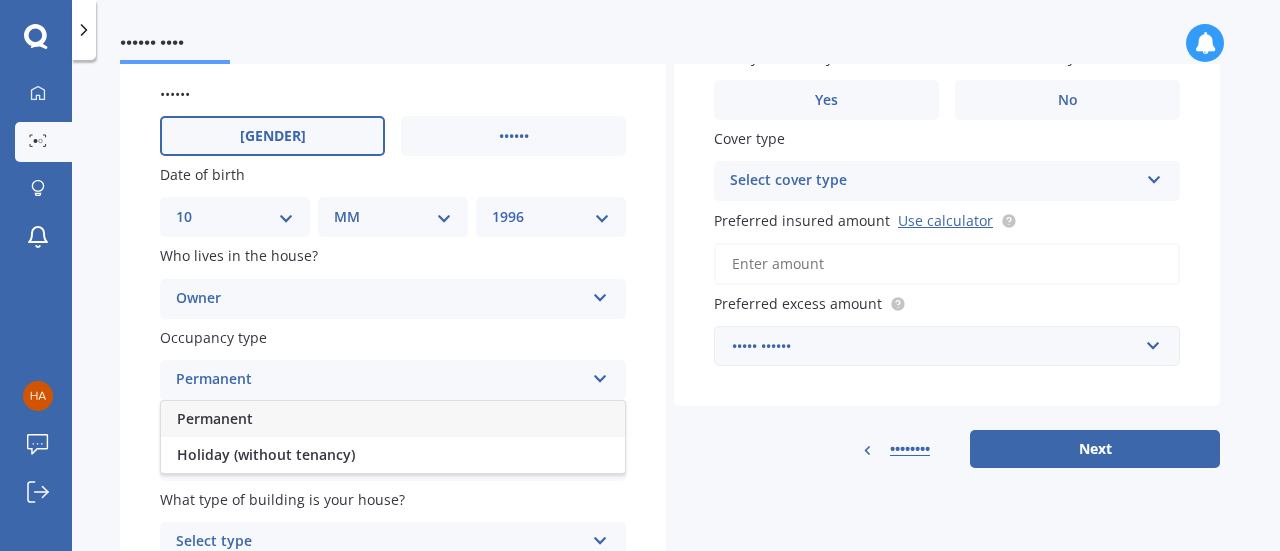 click on "Permanent" at bounding box center [215, 418] 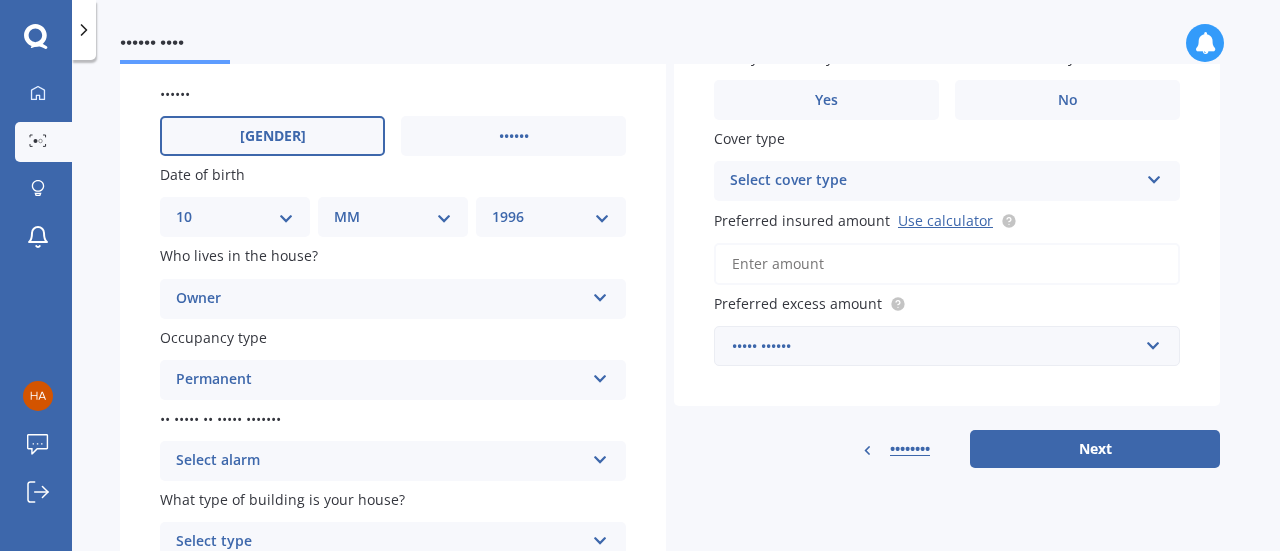click on "Select alarm" at bounding box center (380, 461) 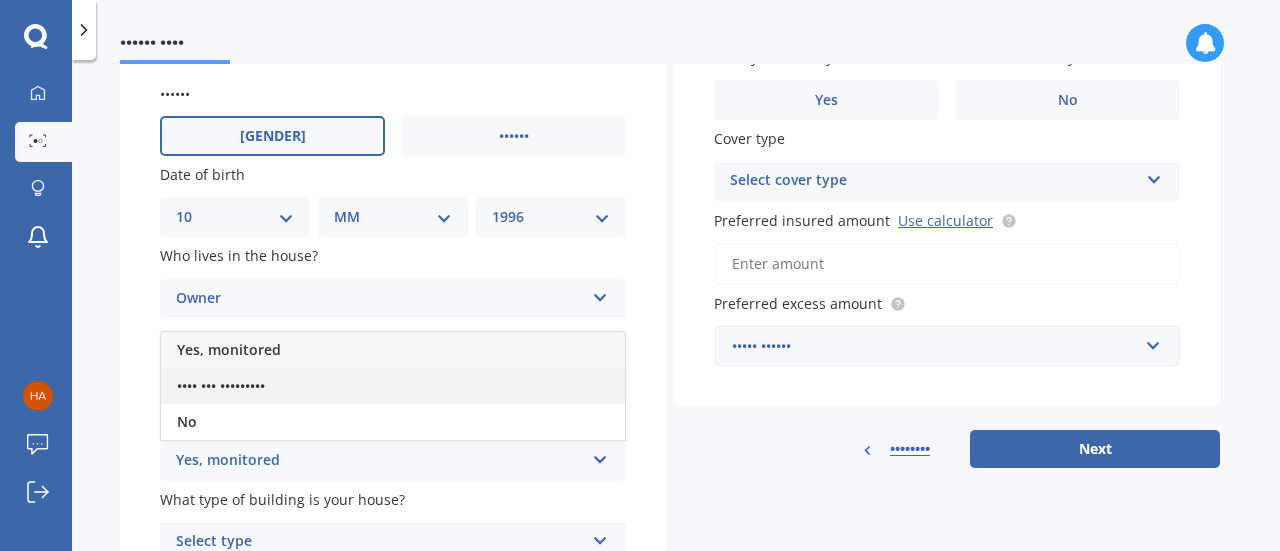 click on "•••• ••• •••••••••" at bounding box center [229, 349] 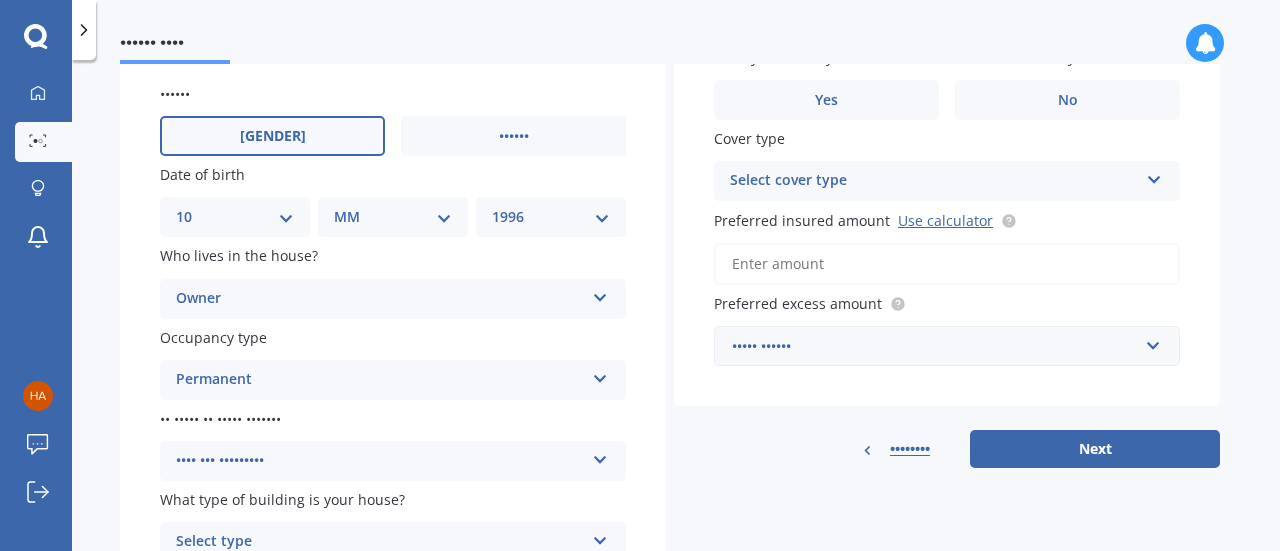 click on "•••••• •••• •••••• •••• •• ••••• •• •• •• •• •• •• •• •• •• •• •• •• •• •• •• •• •• •• •• •• •• •• •• •• •• •• •• •• •• •• •• •• •• •• •• •• •• •• •• •• •• •• •• •• •• •••• •••• •••• •••• •••• •••• •••• •••• •••• •••• •••• •••• •••• •••• •••• •••• •••• •••• •••• •••• •••• •••• •••• •••• •••• •••• •••• •••• •••• •••• •••• •••• •••• •••• •••• •••• •••• •••• •••• •••• •••• •••• •••• •••• •••• •••• •••• •••• •••• •••• •••• •••• •••• •••• •••• •••• •••• •••• •••• •••• •••• •••• •••• •••• •••• •••• •••• •••• •••• •••• •••• •••• •••• •••• •••• •••• •••• •••• •••• •••• •••• •••• •••• •••• •••• •••• •••• •••• •••• •••• •••• •••• •••• •••• •••• •••• •••• •••• •••• •••• •••• ••• ••••• •• ••• •••••• ••••• ••••• ••••• • ••••••• ••••••••• •••• ••••••••• ••••••••• ••••••• •••••••• •••••••• •• ••••• •• ••••• ••••••• •••• ••• ••••••••• •••• ••••••••• •••• ••• ••••••••• •• •••• •••• •• •••••••• •• •••• •••••• •••••• •••• •••••••••••• •••••••••• ••• • ••••• •• • •• ••••• •••••••••• ••• • ••••• •• •••••" at bounding box center (393, 323) 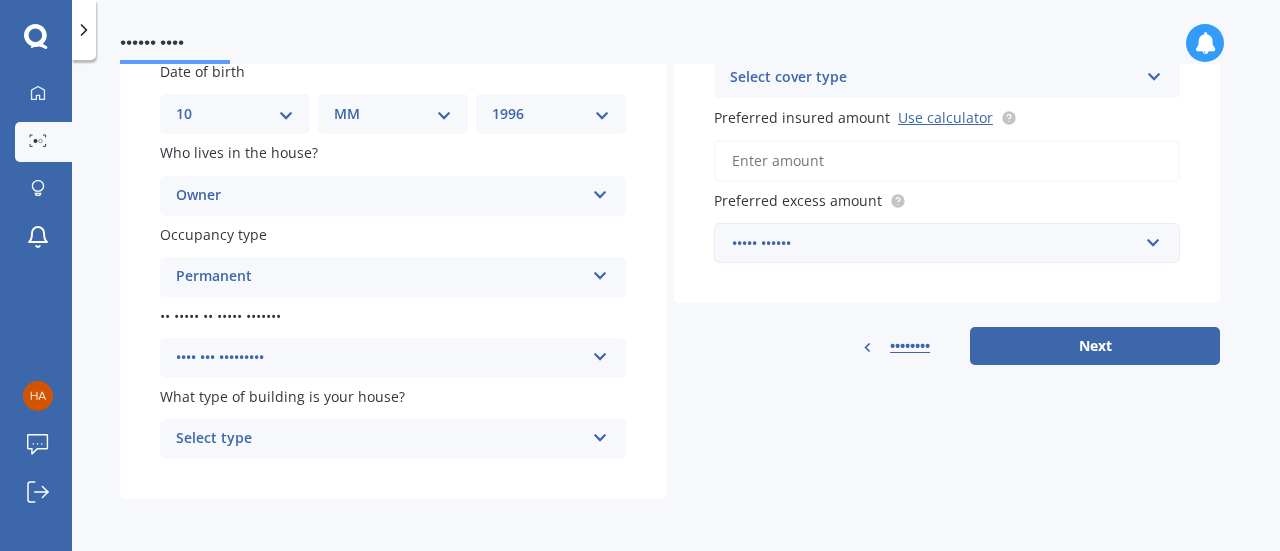 click on "Select type" at bounding box center [380, 439] 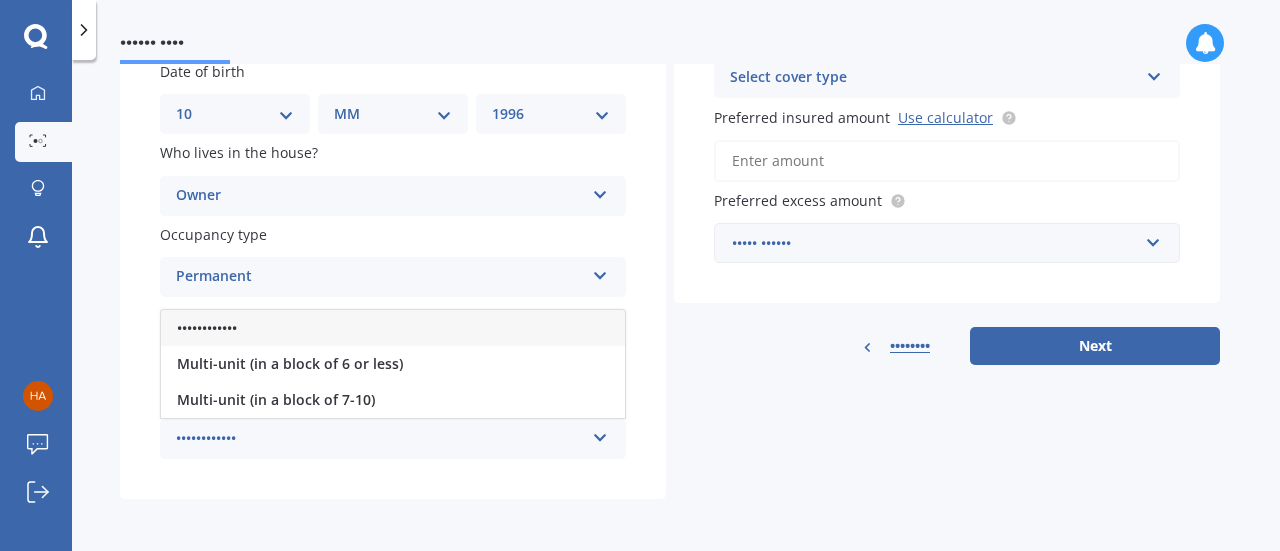 click on "••••••••••••" at bounding box center (207, 327) 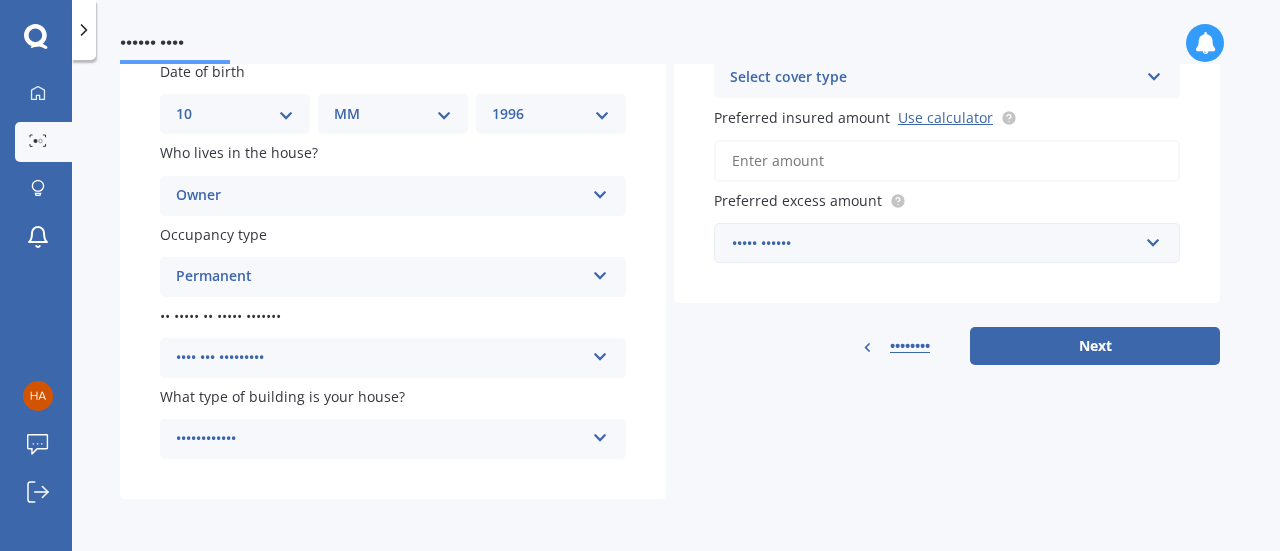 click on "Use calculator $[AMOUNT] $[AMOUNT] $[AMOUNT] $[AMOUNT] $[AMOUNT] $[AMOUNT] $[AMOUNT] $[AMOUNT]" at bounding box center [670, 202] 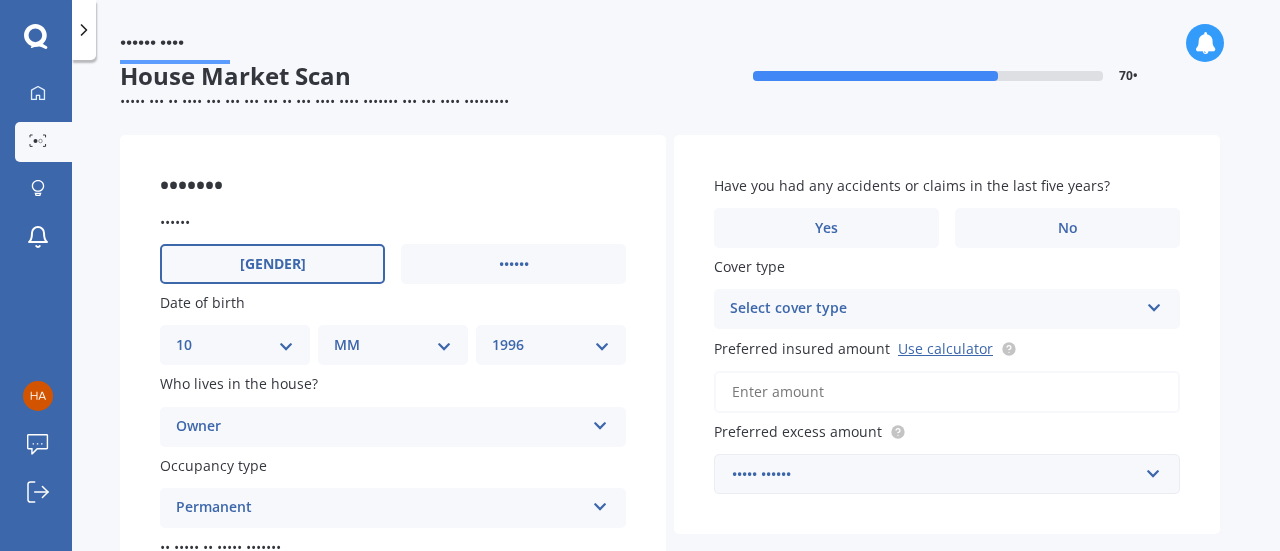 scroll, scrollTop: 24, scrollLeft: 0, axis: vertical 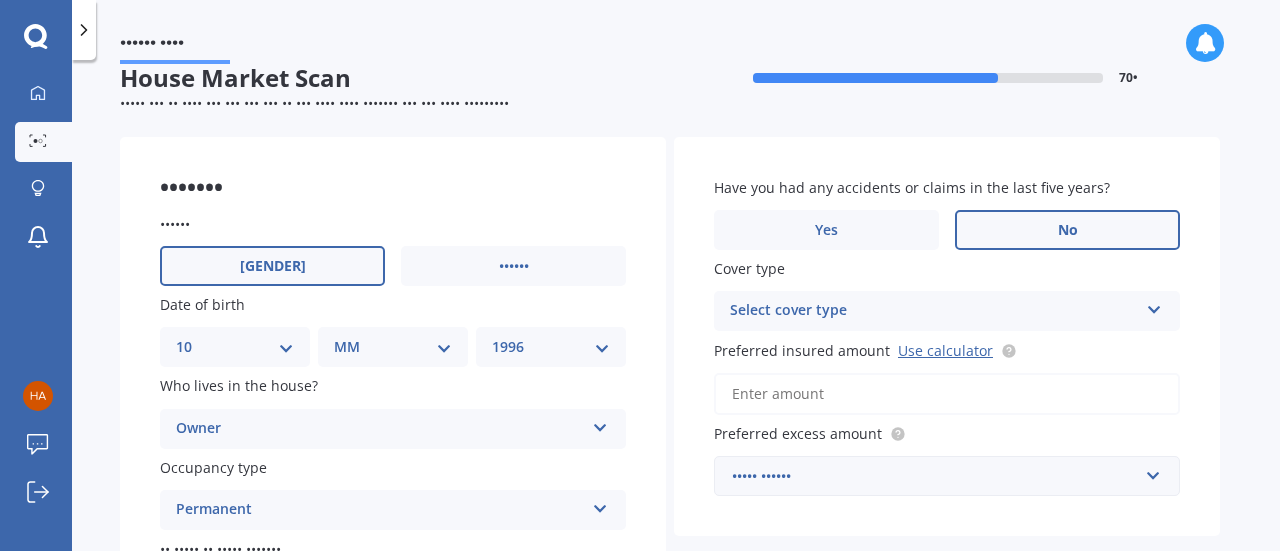 click on "No" at bounding box center [513, 266] 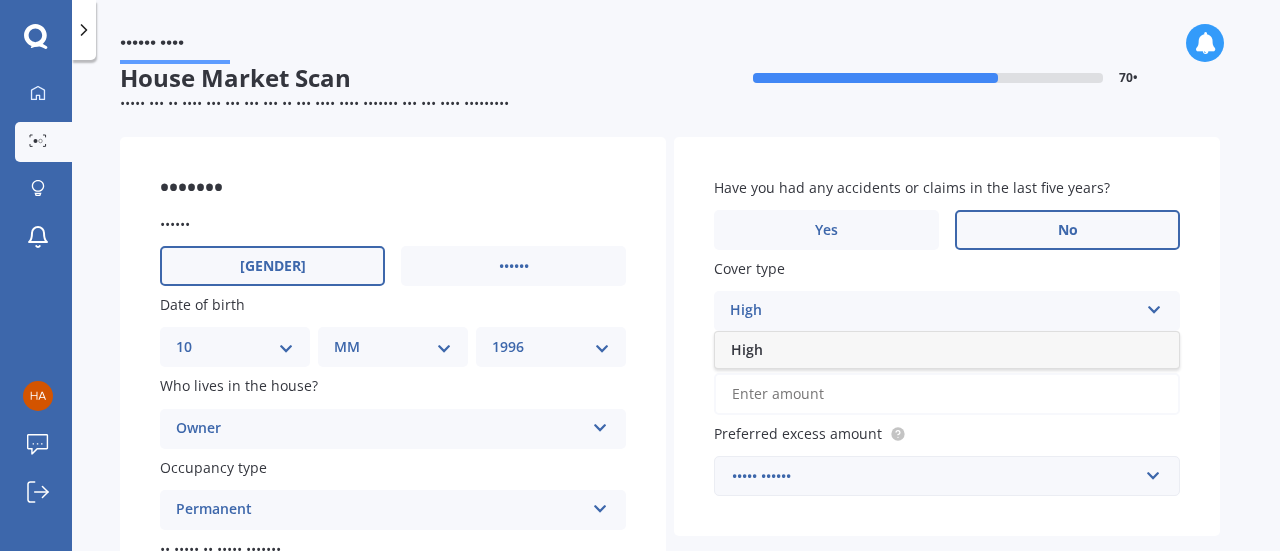 click on "High" at bounding box center [934, 311] 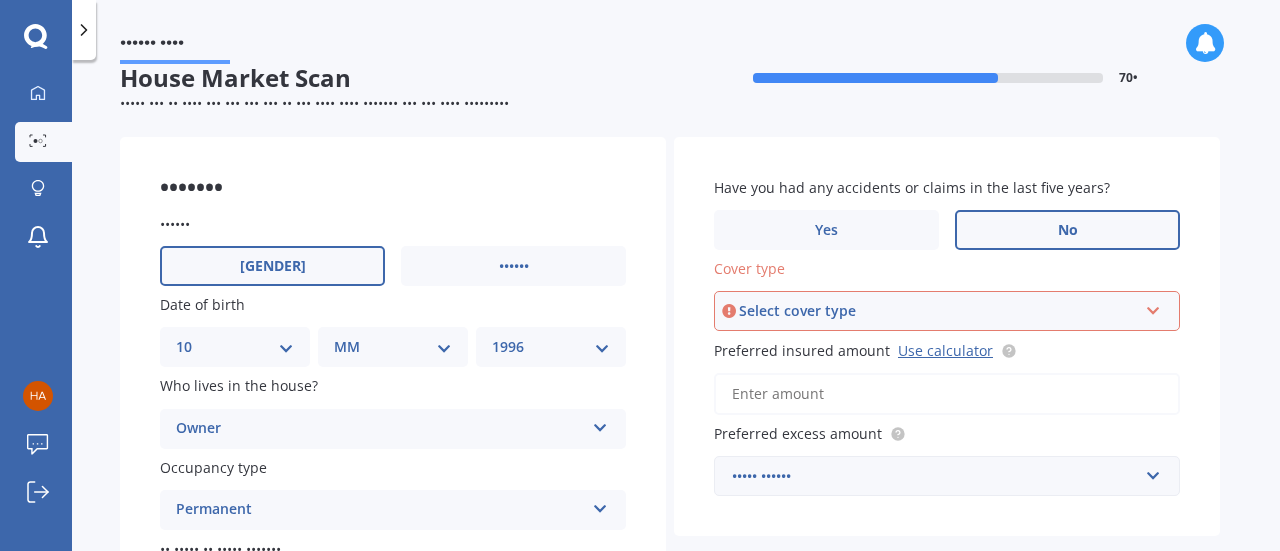 click on "Preferred insured amount Use calculator" at bounding box center (947, 394) 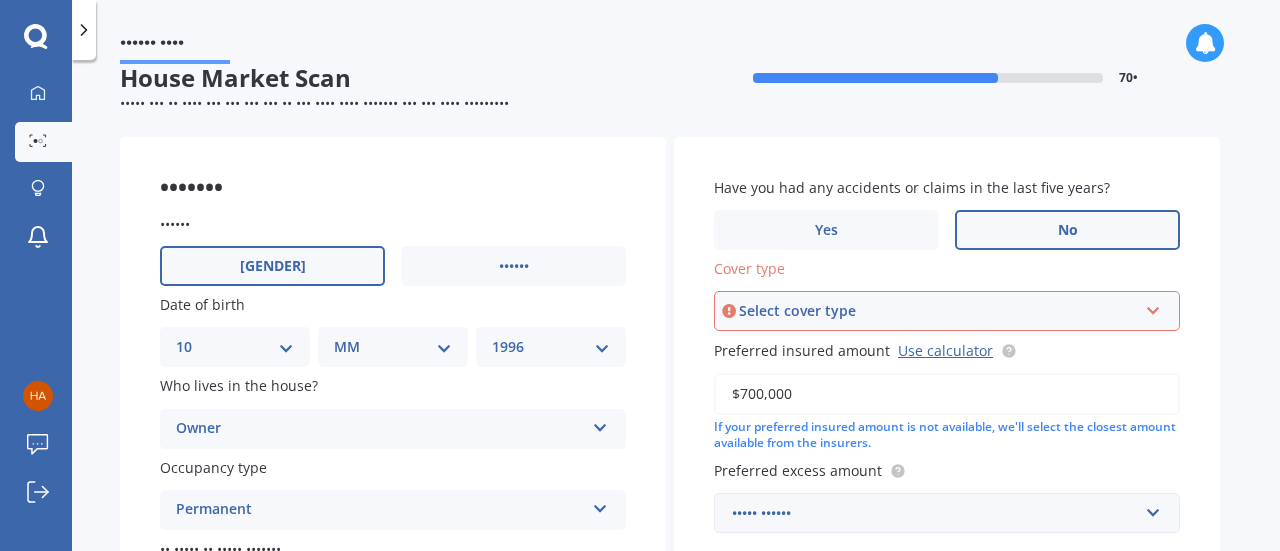 type on "$700,000" 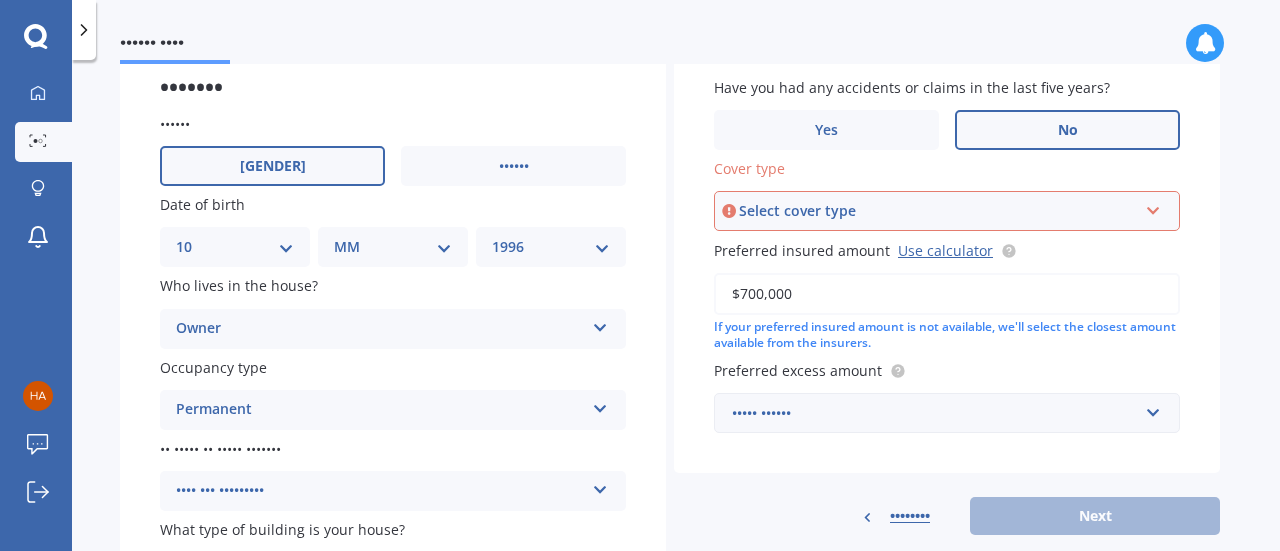 scroll, scrollTop: 128, scrollLeft: 0, axis: vertical 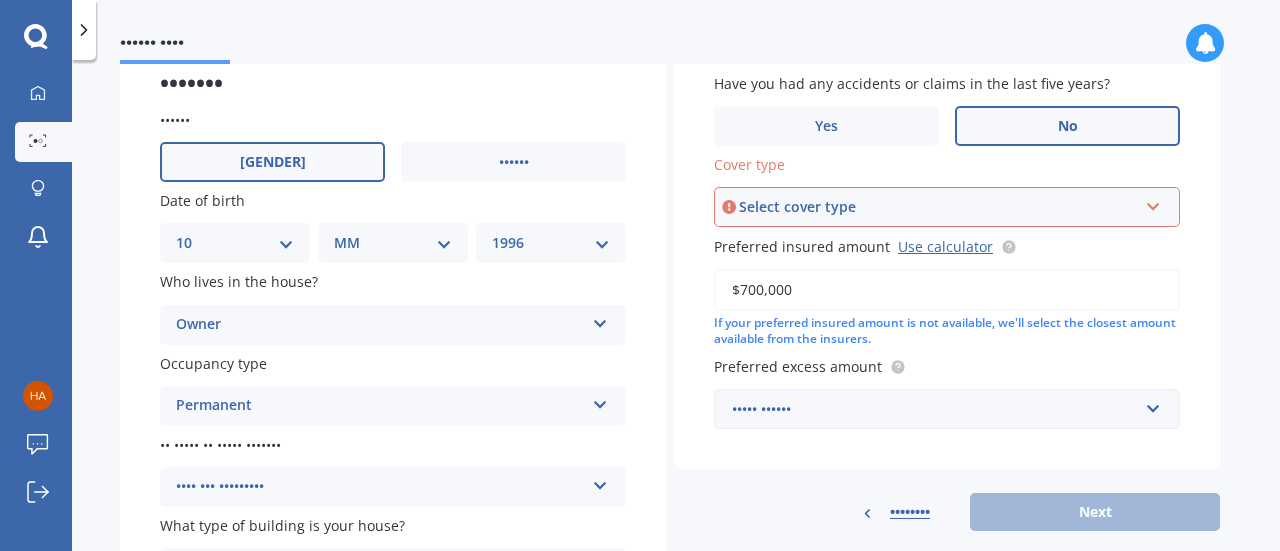 click on "••••• ••••••" at bounding box center (935, 409) 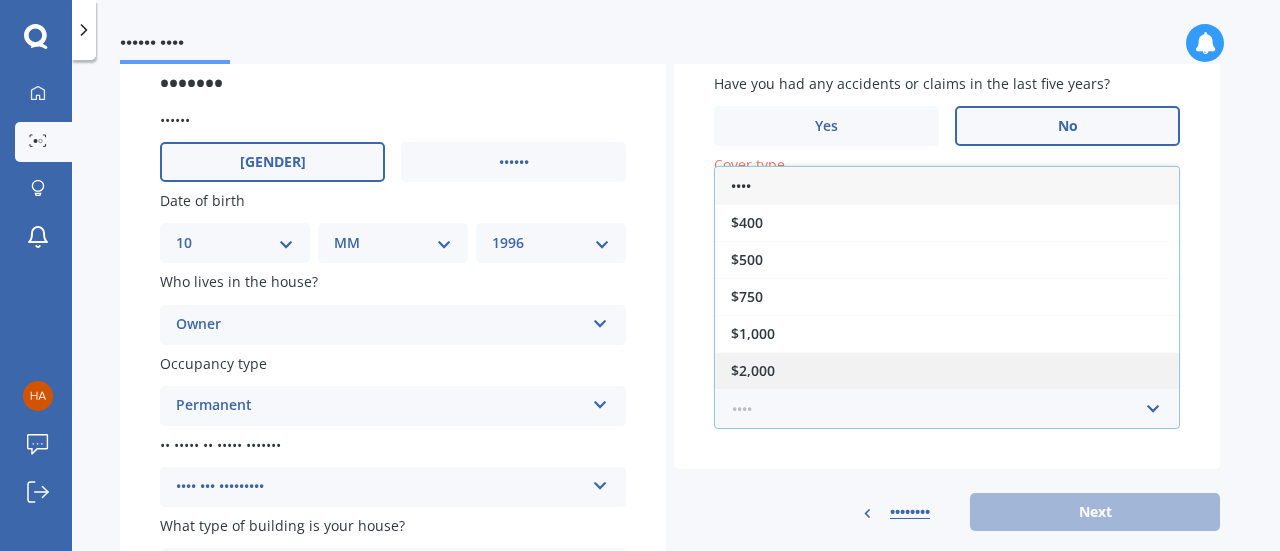 scroll, scrollTop: 32, scrollLeft: 0, axis: vertical 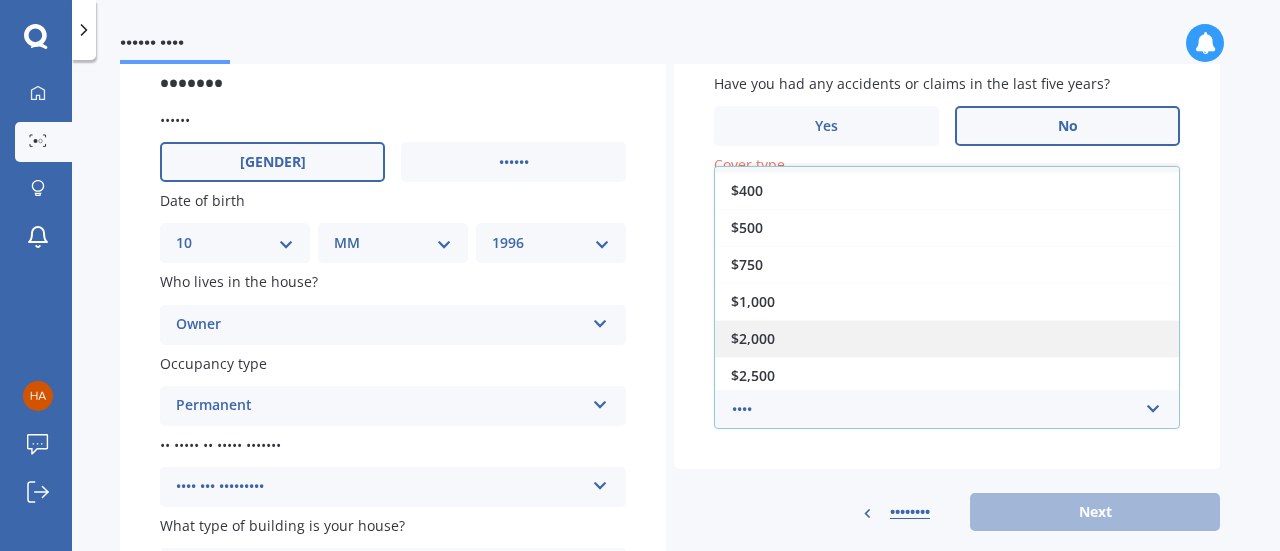 click on "$2,500" at bounding box center (947, 375) 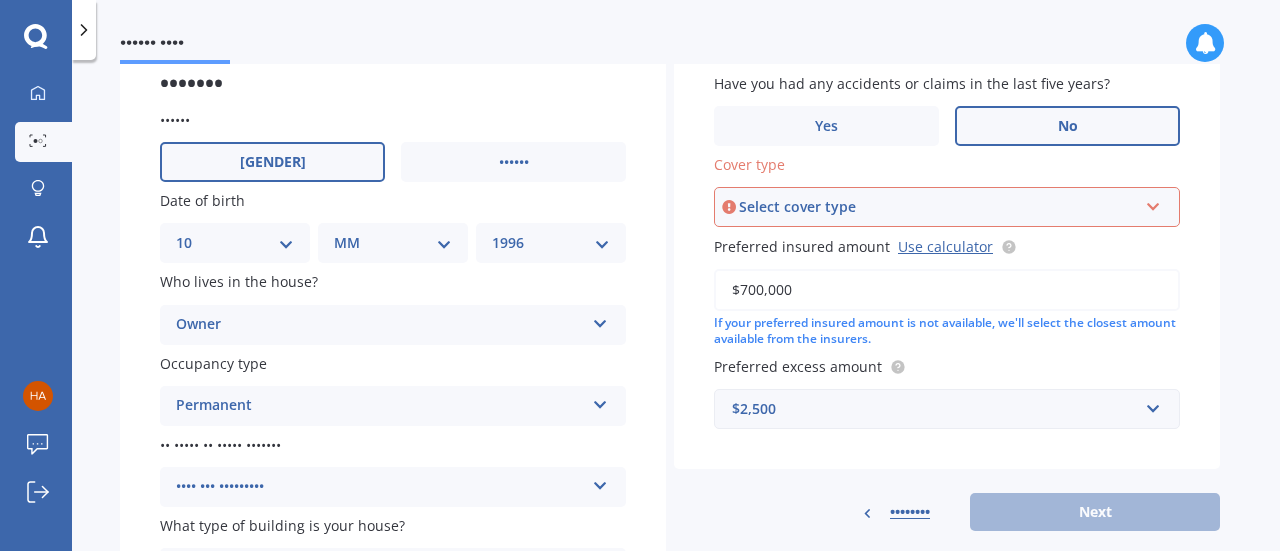 click on "•••••• ••••• •••• ••••" at bounding box center [947, 207] 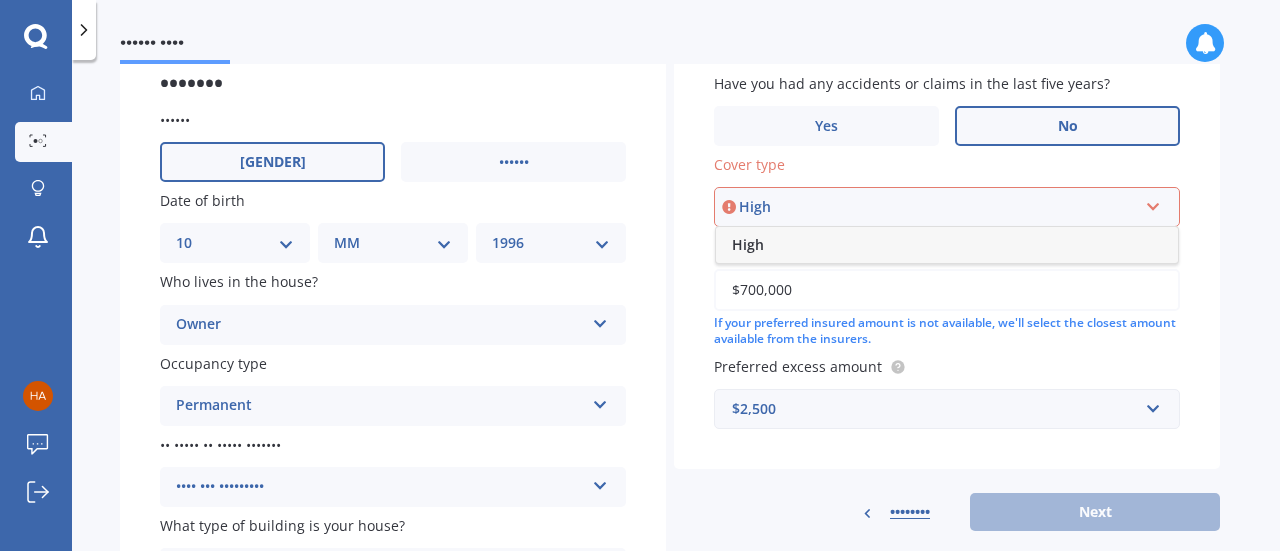click on "High" at bounding box center (947, 245) 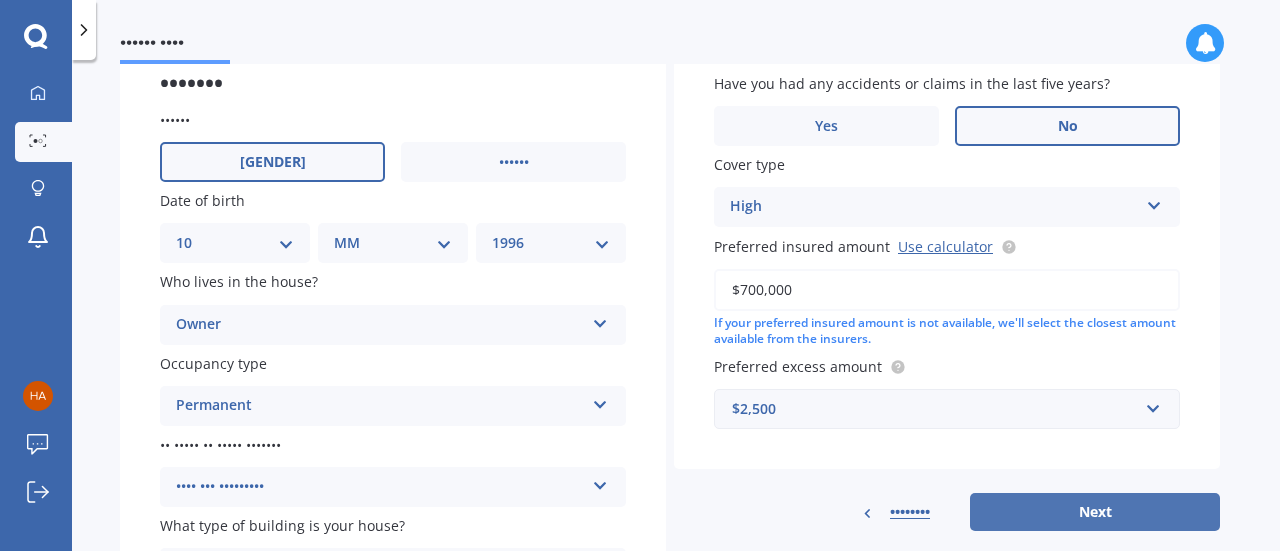 click on "Next" at bounding box center [1095, 512] 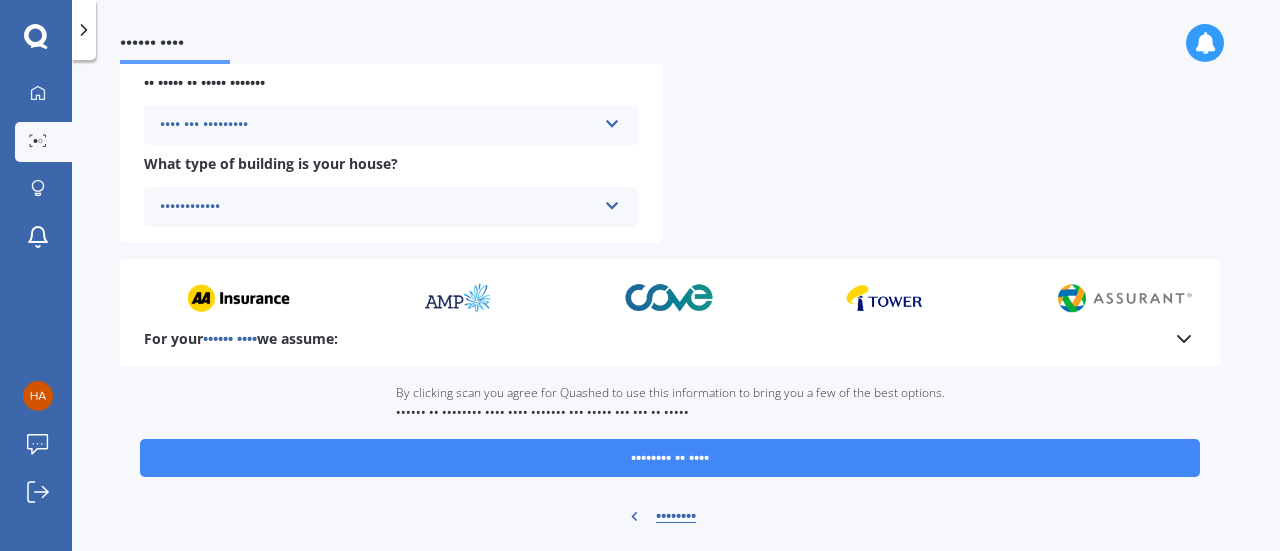 scroll, scrollTop: 845, scrollLeft: 0, axis: vertical 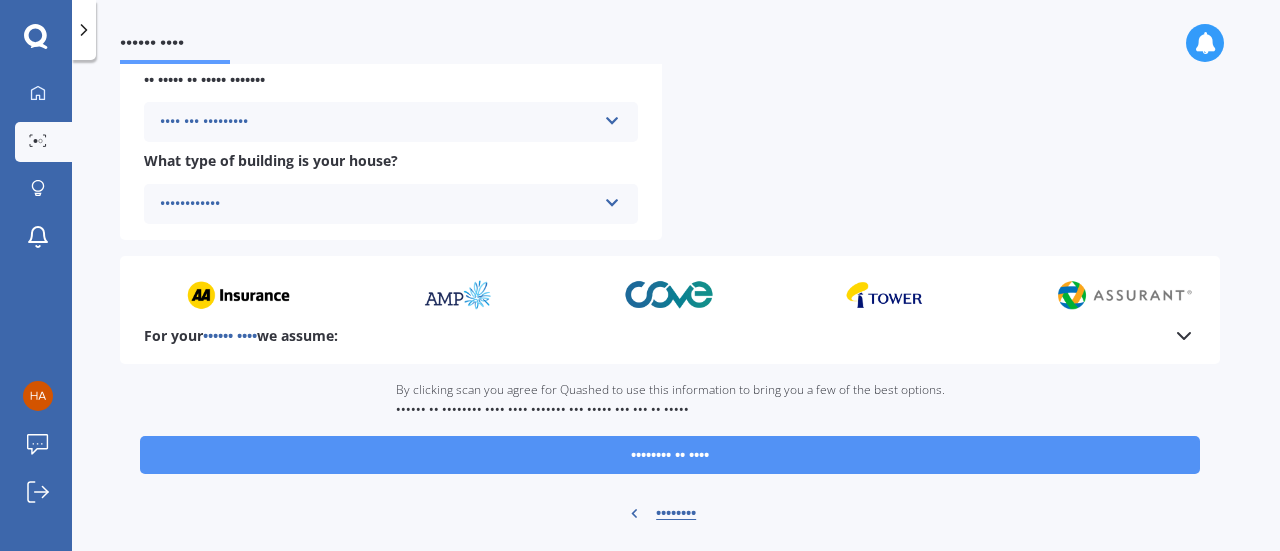 click on "•••••••• •• ••••" at bounding box center [670, 455] 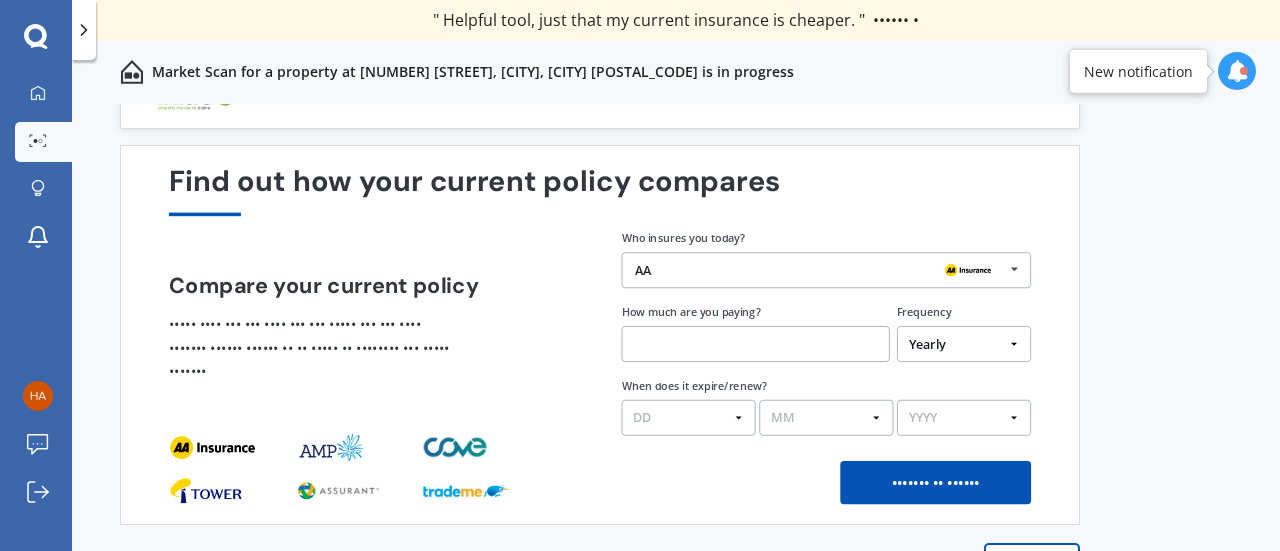 scroll, scrollTop: 94, scrollLeft: 0, axis: vertical 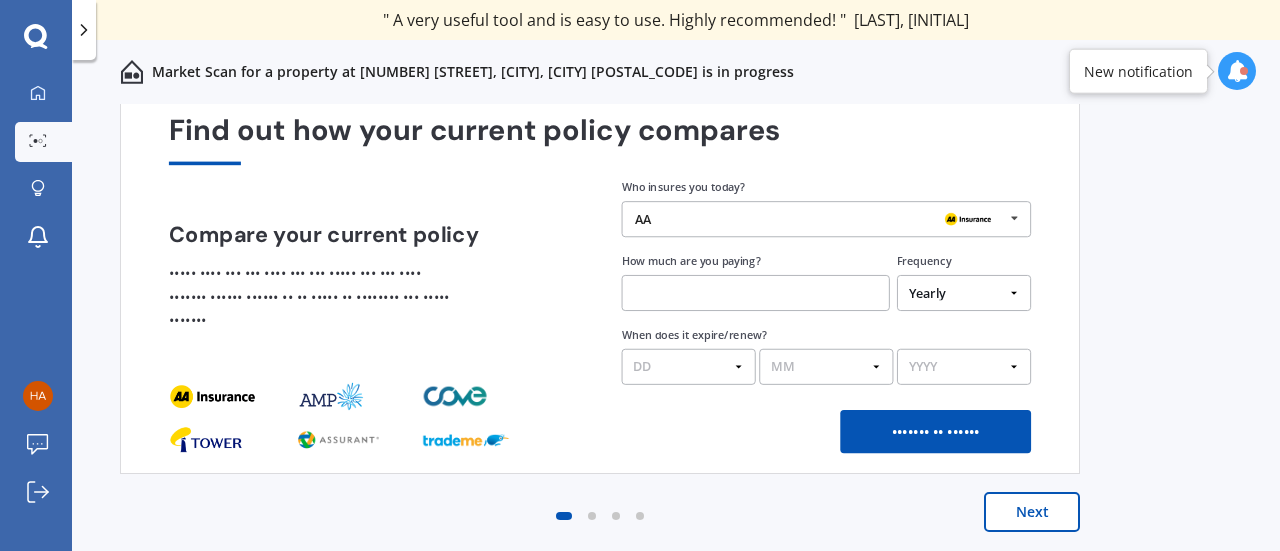 click at bounding box center (1014, 218) 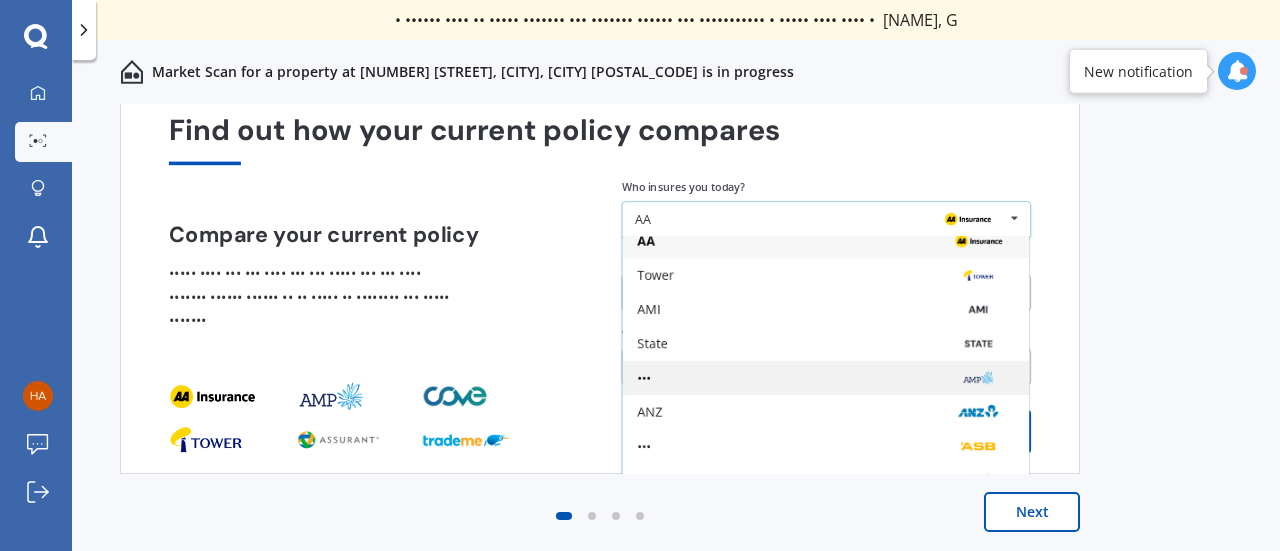 scroll, scrollTop: 16, scrollLeft: 0, axis: vertical 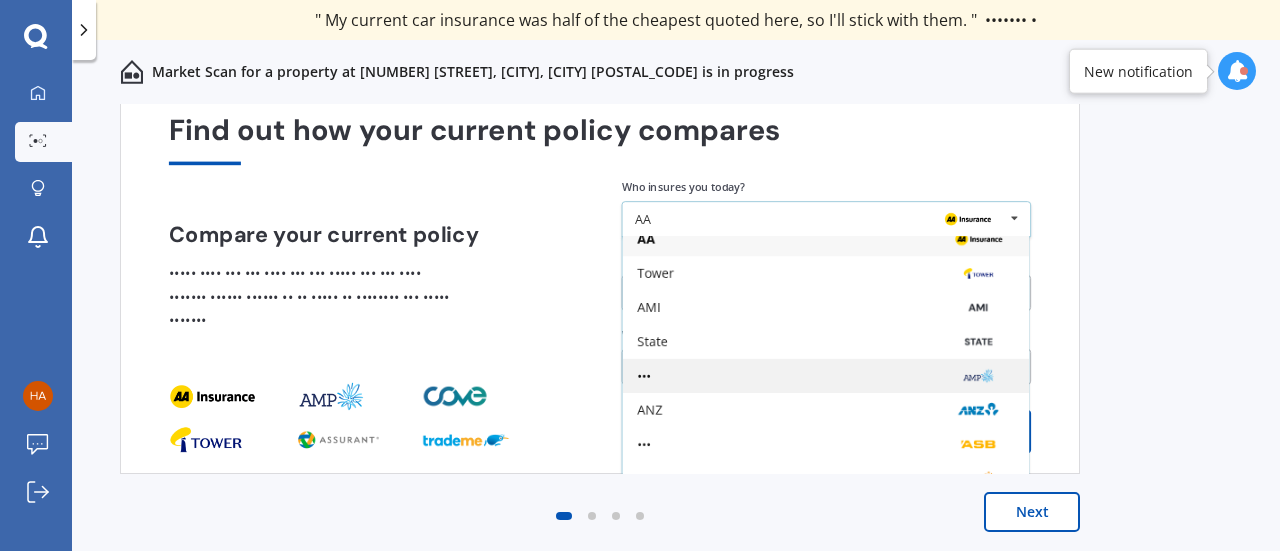 click on "•••" at bounding box center [825, 239] 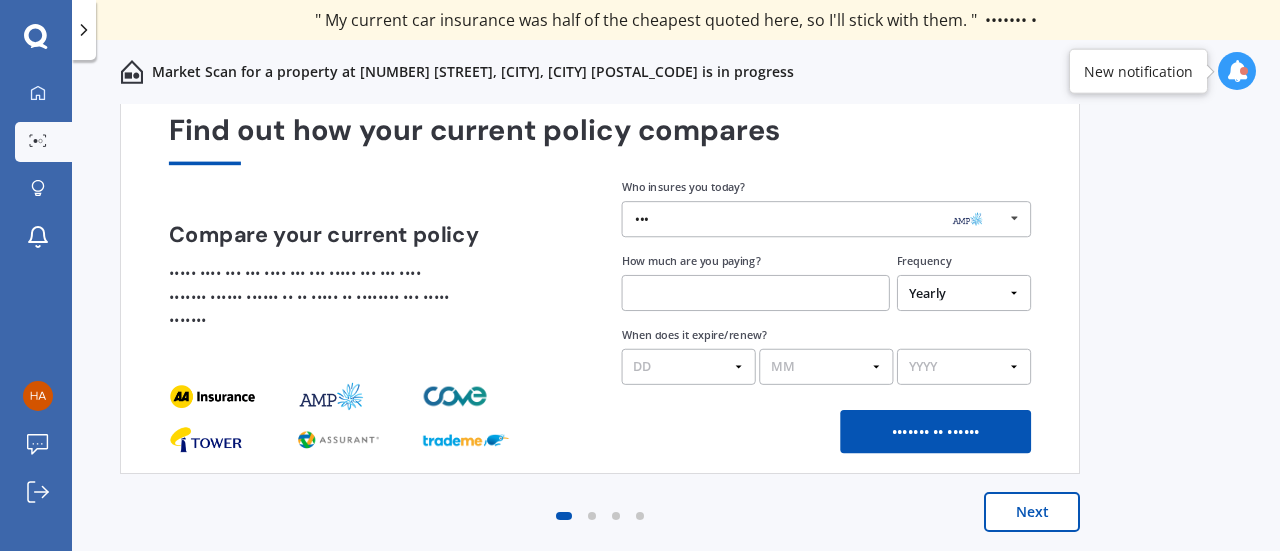 click at bounding box center (756, 293) 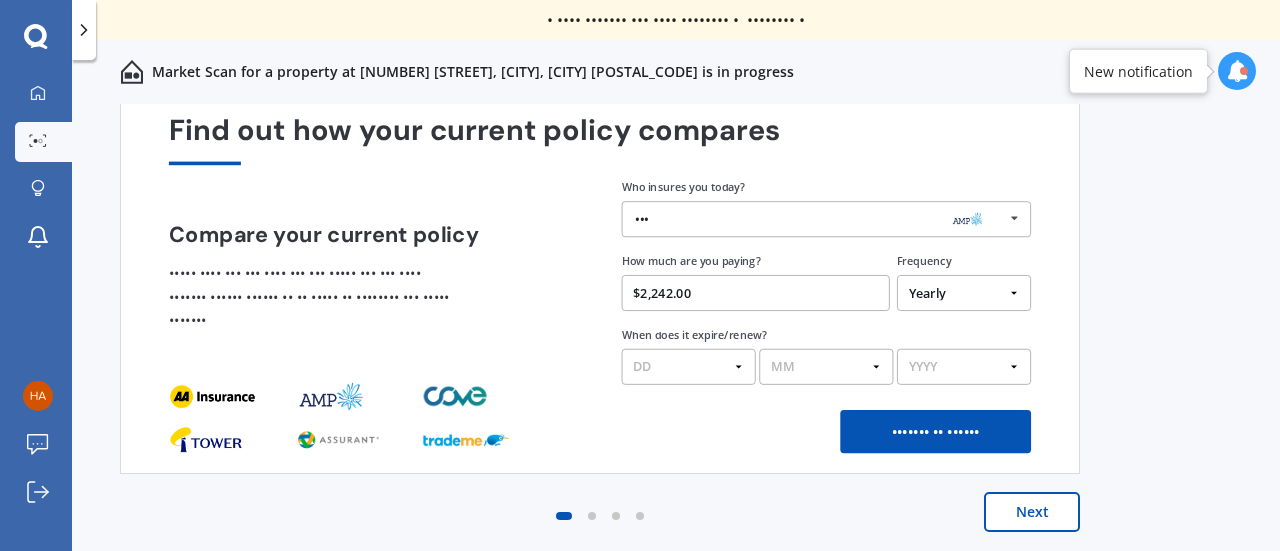 type on "$2,242.00" 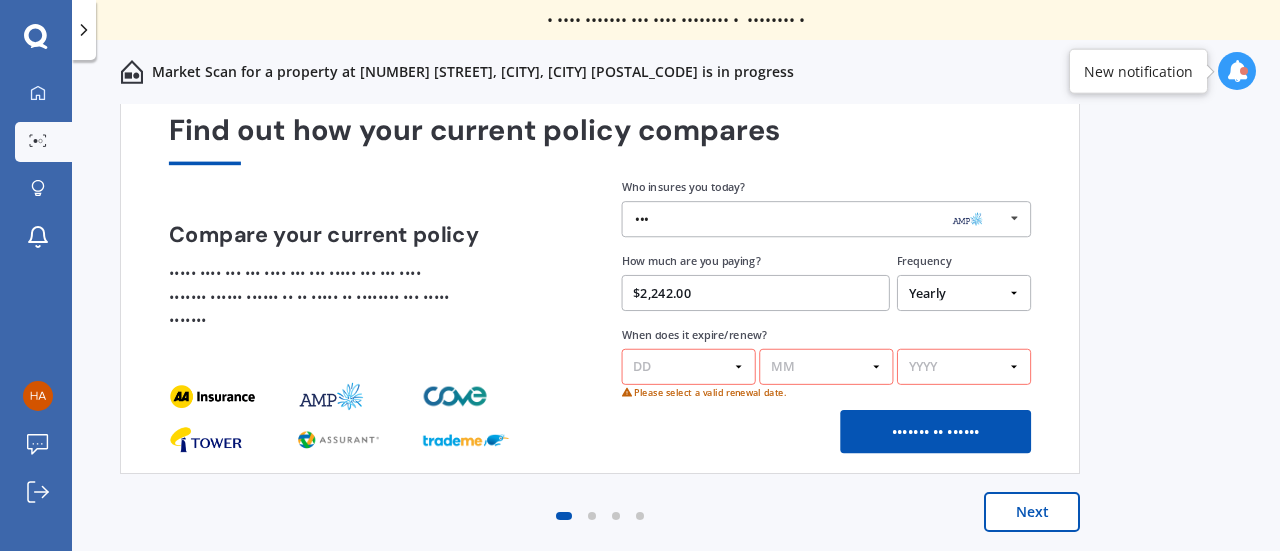 click on "DD 01 02 03 04 05 06 07 08 09 10 11 12 13 14 15 16 17 18 19 20 21 22 23 24 25 26 27 28 29 30 31" at bounding box center [689, 367] 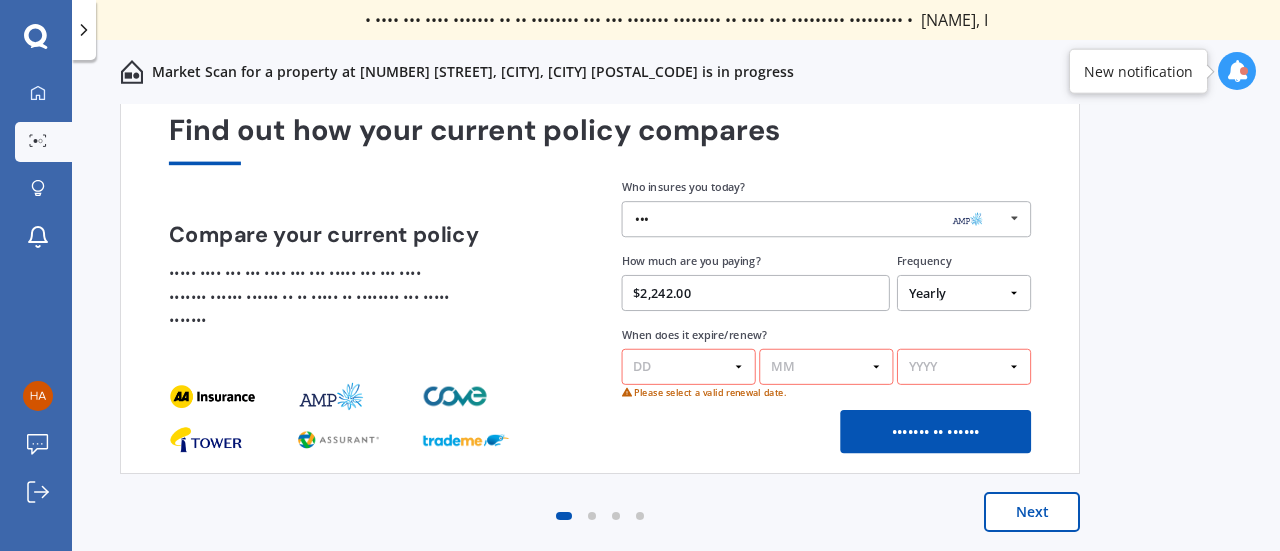select on "31" 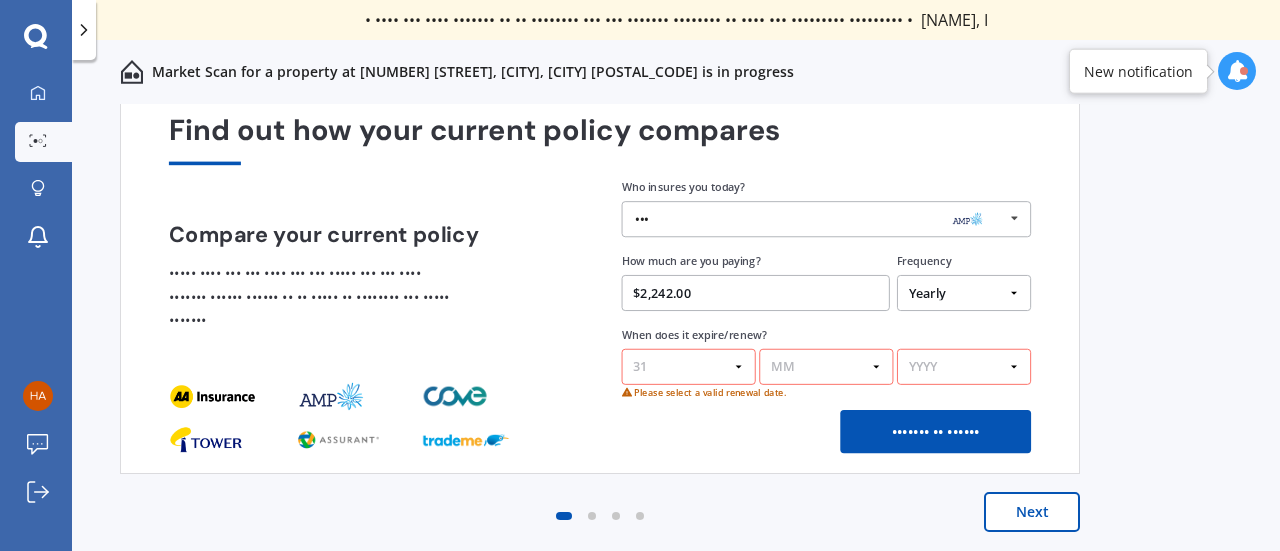 click on "DD 01 02 03 04 05 06 07 08 09 10 11 12 13 14 15 16 17 18 19 20 21 22 23 24 25 26 27 28 29 30 31" at bounding box center (689, 367) 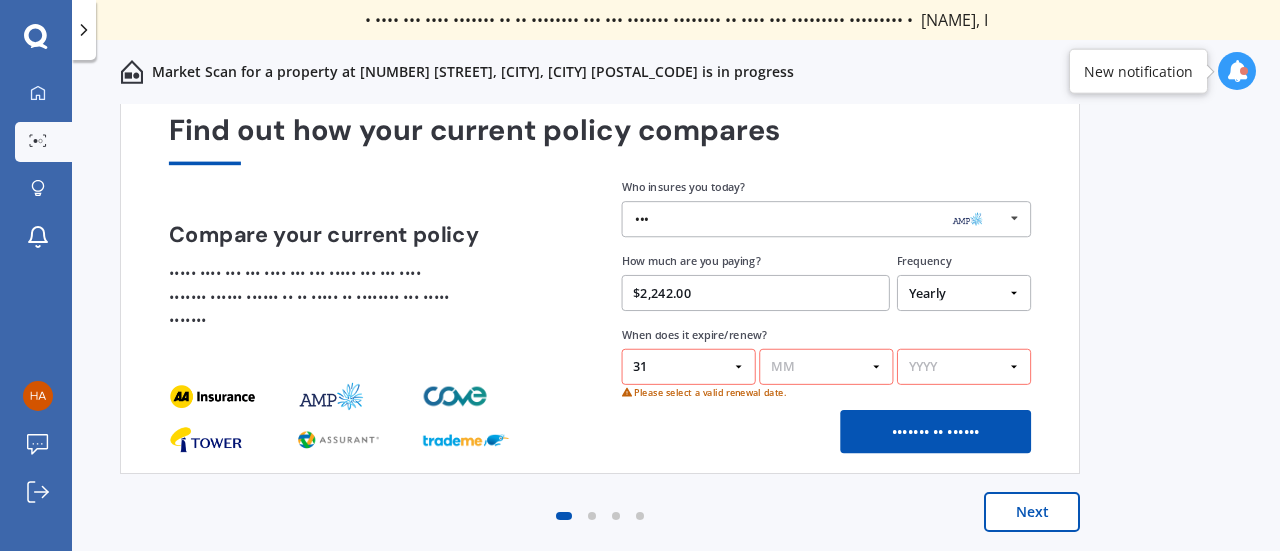 click on "MM 01 02 03 04 05 06 07 08 09 10 11 12" at bounding box center [826, 367] 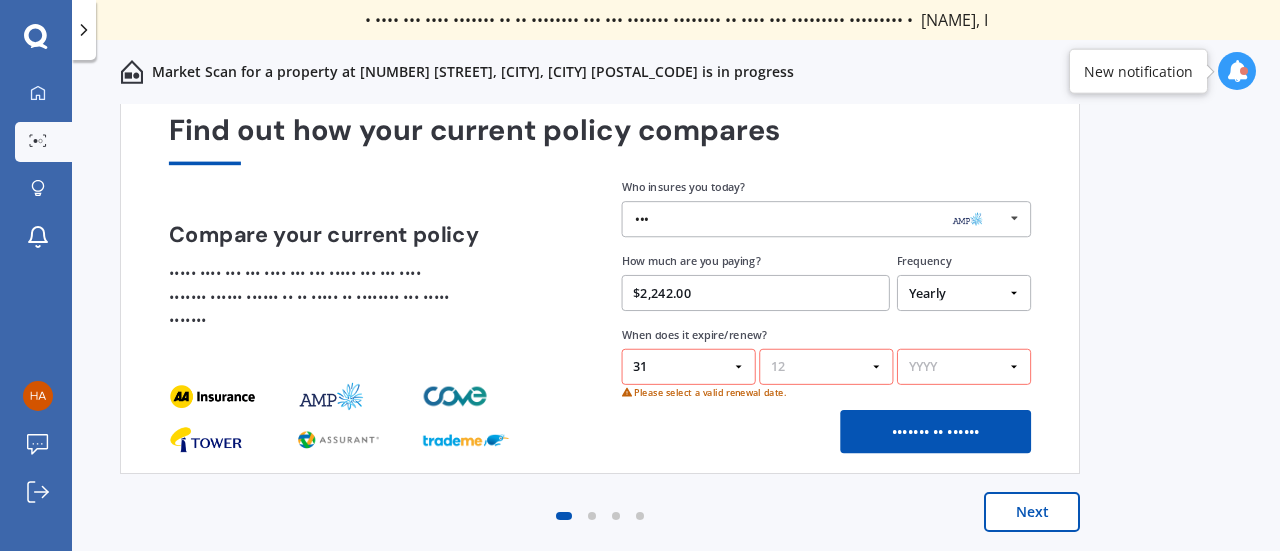 click on "MM 01 02 03 04 05 06 07 08 09 10 11 12" at bounding box center [826, 367] 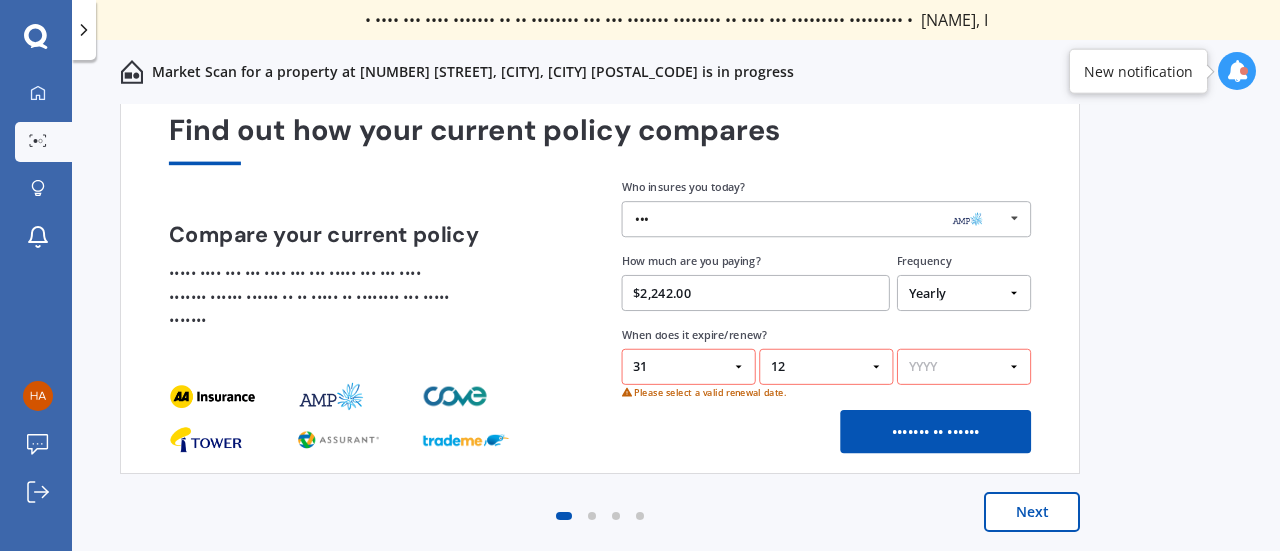 click on "YYYY [YEAR] [YEAR] [YEAR]" at bounding box center (964, 367) 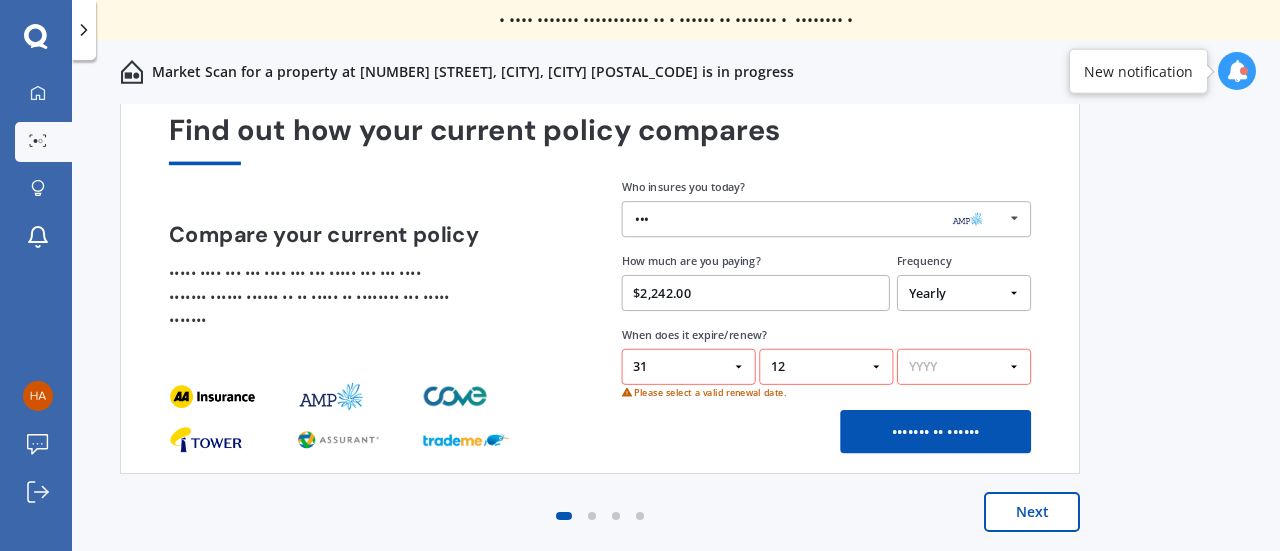 select on "••••" 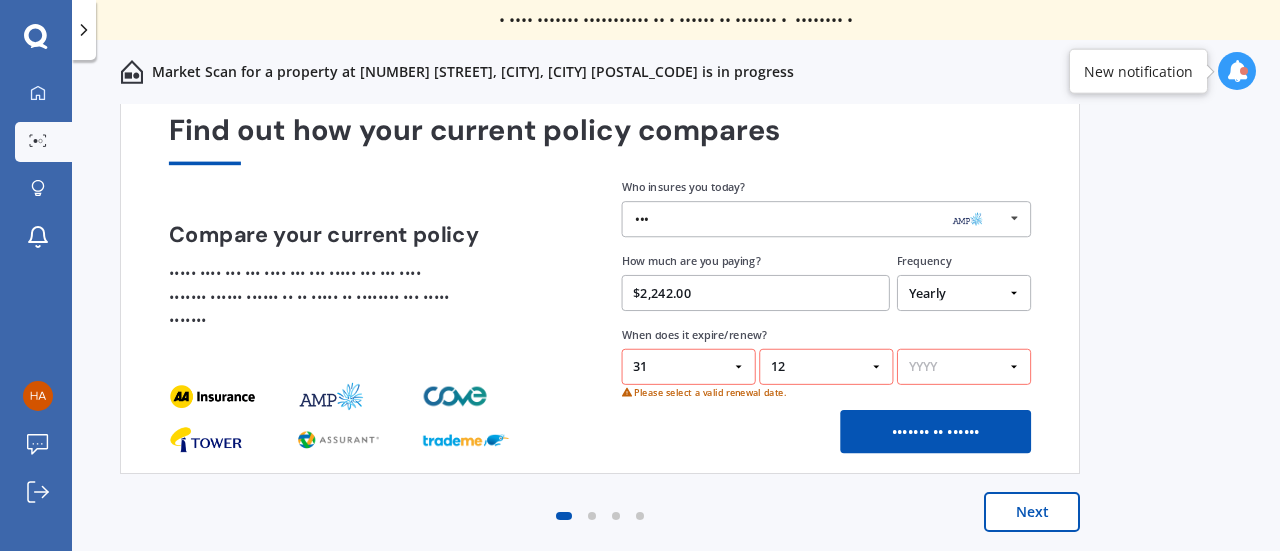 click on "YYYY [YEAR] [YEAR] [YEAR]" at bounding box center [964, 367] 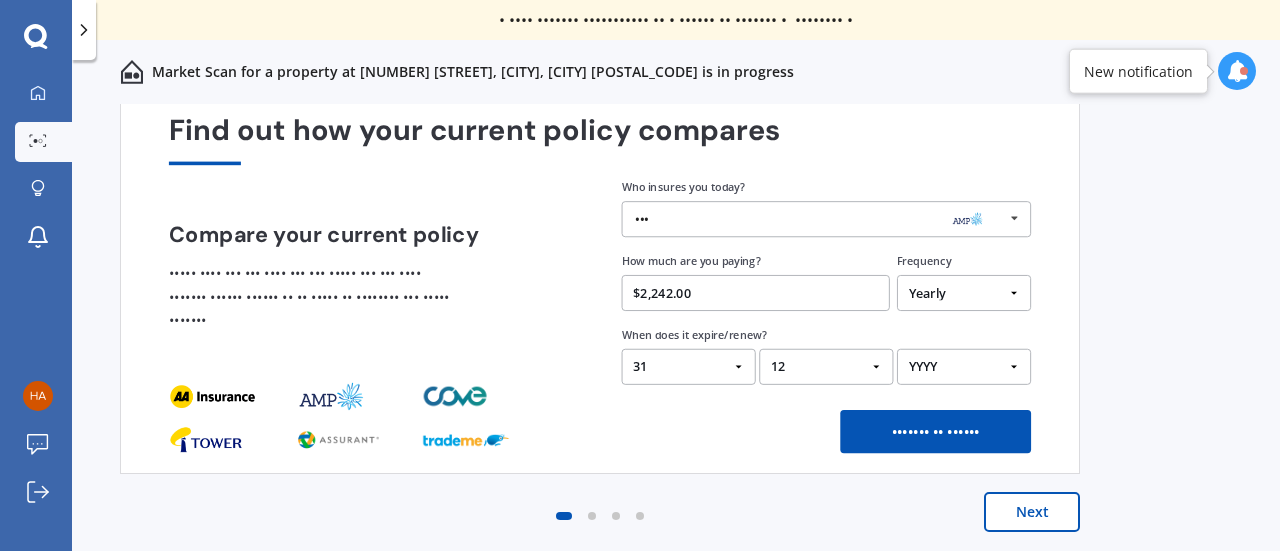 click on "MM 01 02 03 04 05 06 07 08 09 10 11 12" at bounding box center [826, 367] 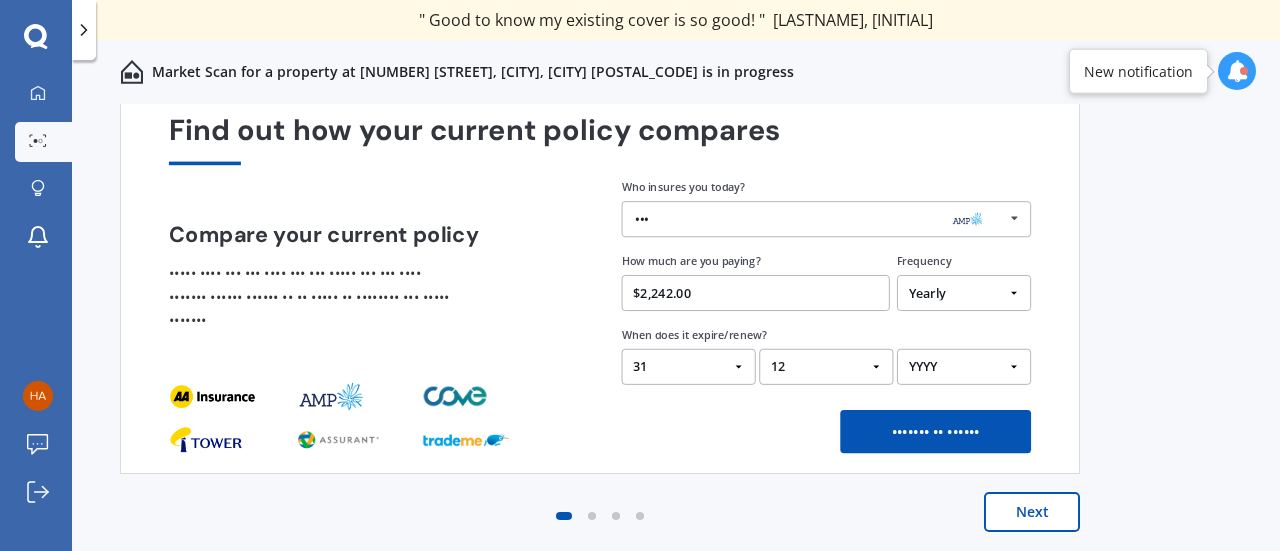 select on "••" 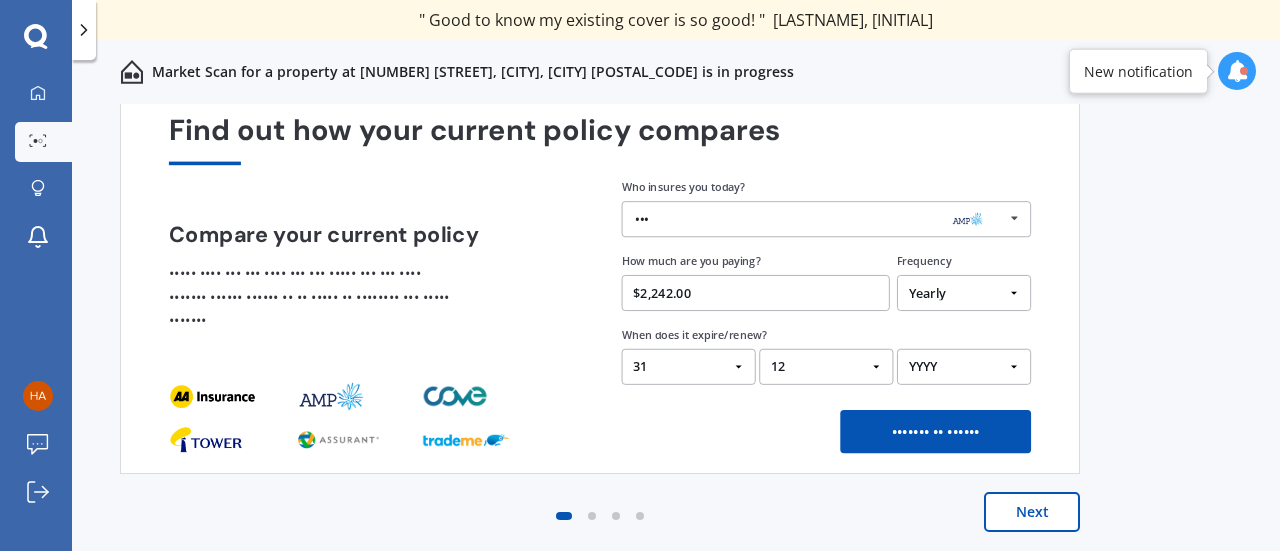 click on "MM 01 02 03 04 05 06 07 08 09 10 11 12" at bounding box center (826, 367) 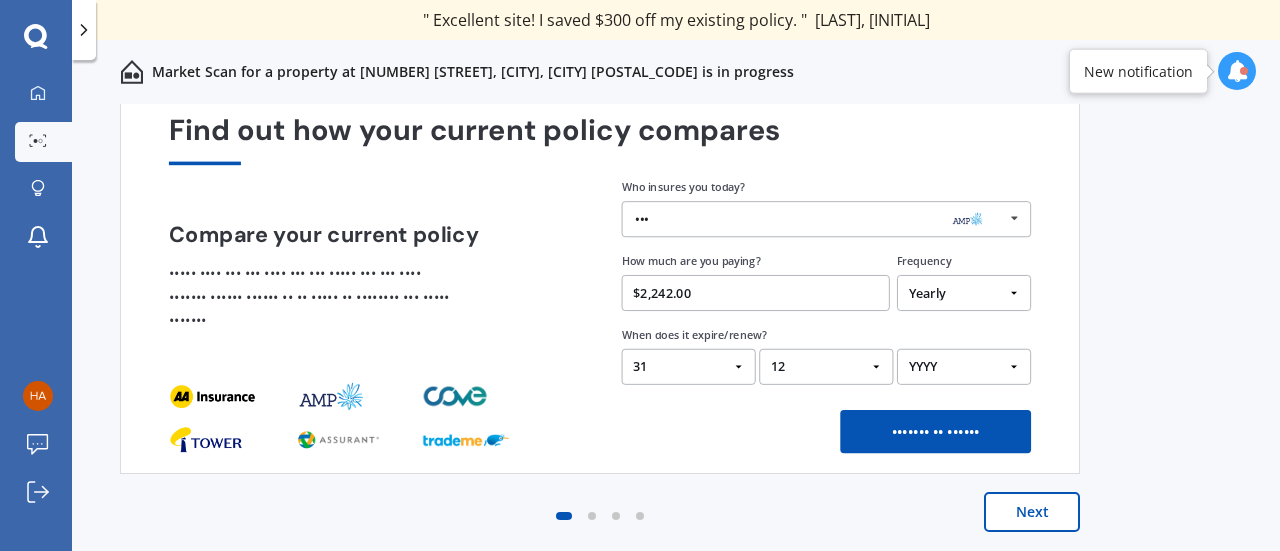 select on "••" 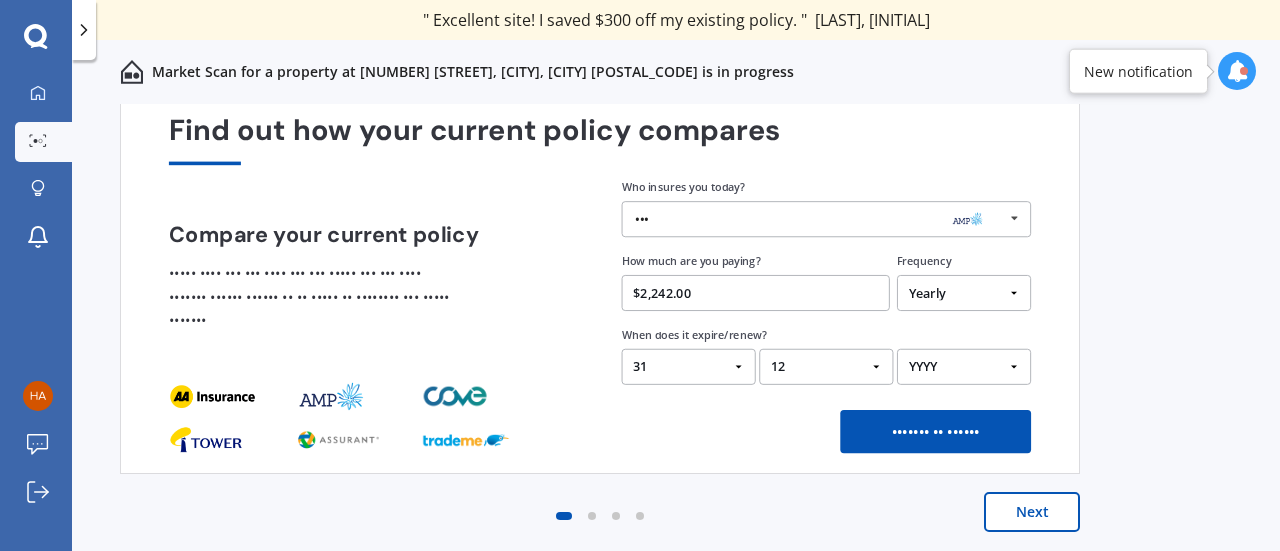 click on "DD 01 02 03 04 05 06 07 08 09 10 11 12 13 14 15 16 17 18 19 20 21 22 23 24 25 26 27 28 29 30 31" at bounding box center [689, 367] 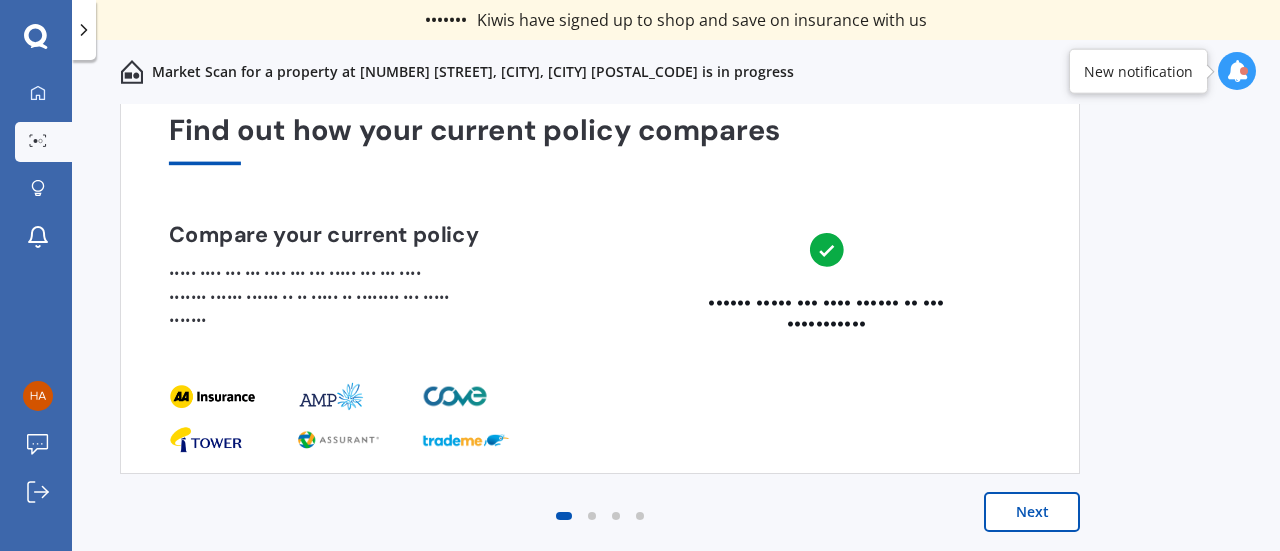 click on "Next" at bounding box center [1032, 512] 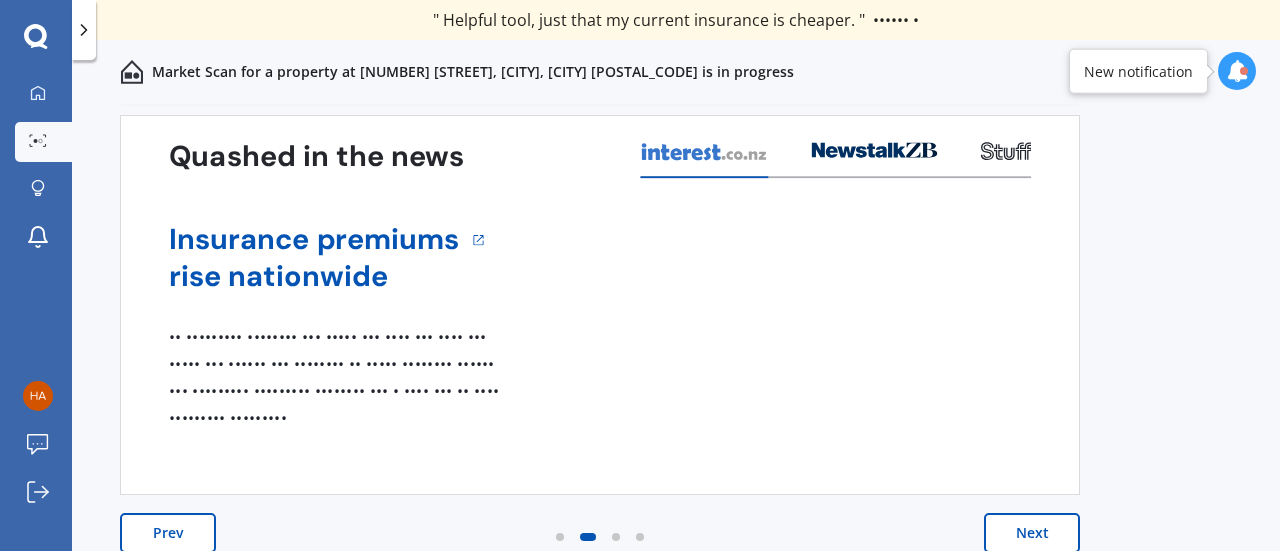 scroll, scrollTop: 94, scrollLeft: 0, axis: vertical 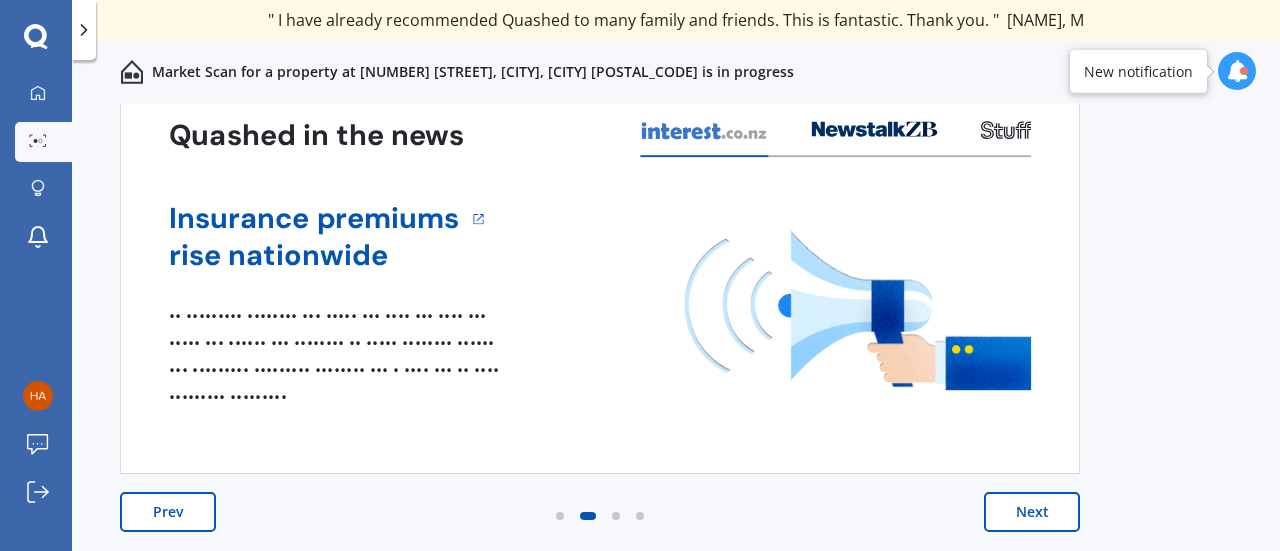 click on "Next" at bounding box center [1032, 512] 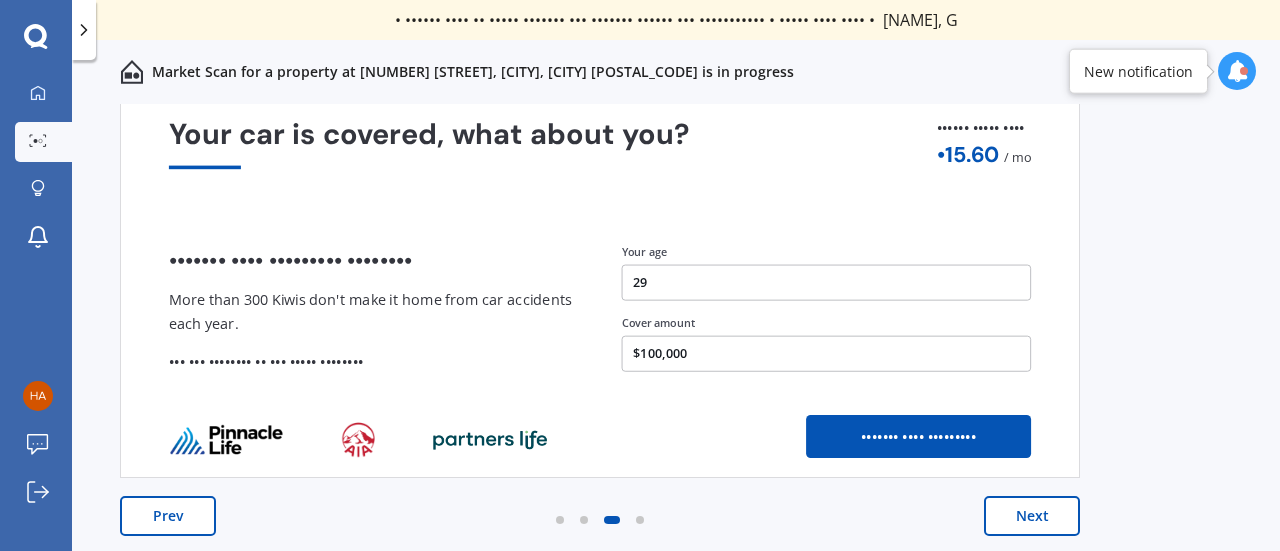 scroll, scrollTop: 94, scrollLeft: 0, axis: vertical 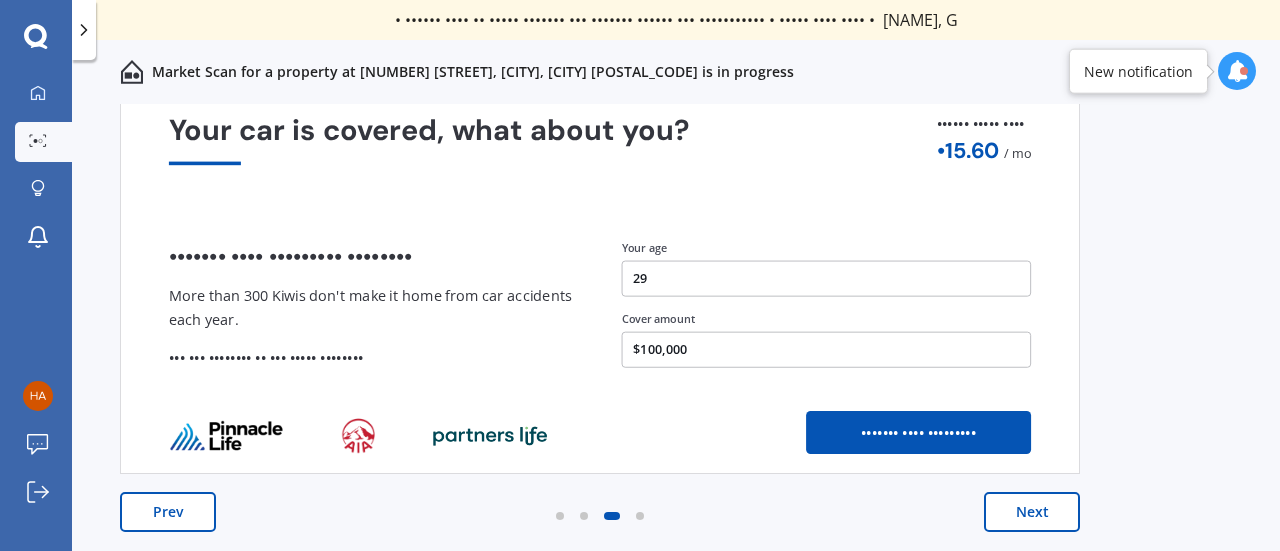 click on "Next" at bounding box center (1032, 512) 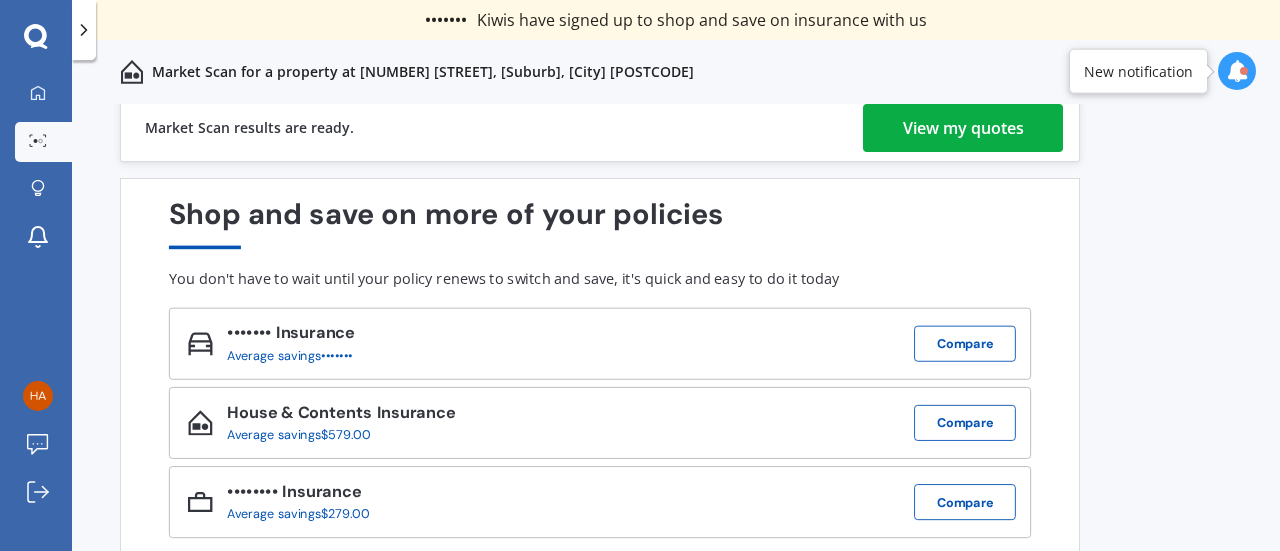 scroll, scrollTop: 0, scrollLeft: 0, axis: both 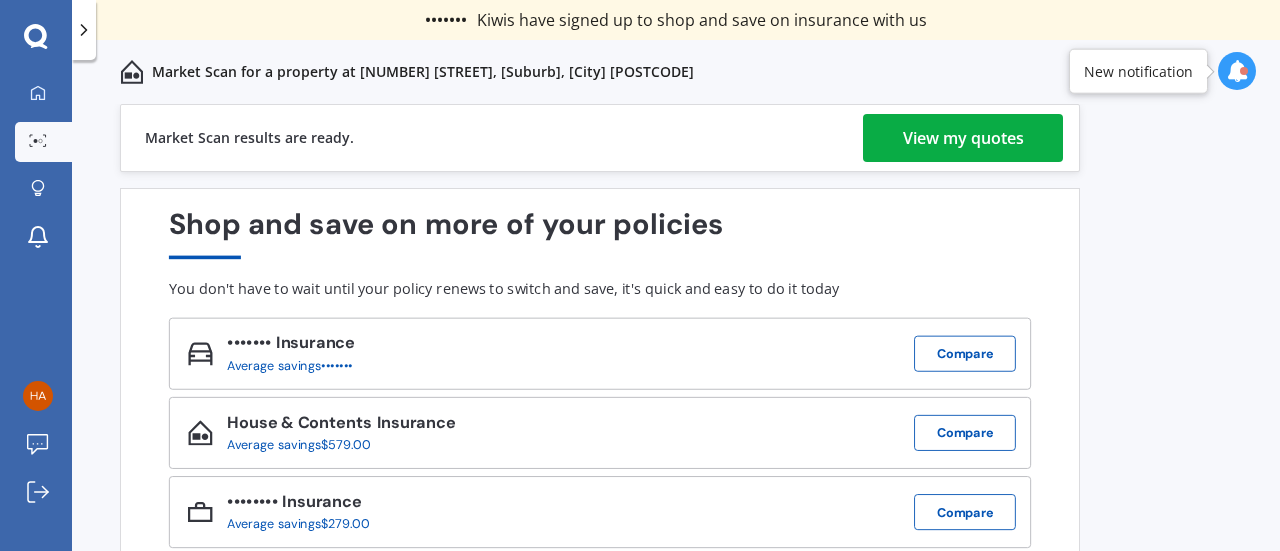 click on "View my quotes" at bounding box center (963, 138) 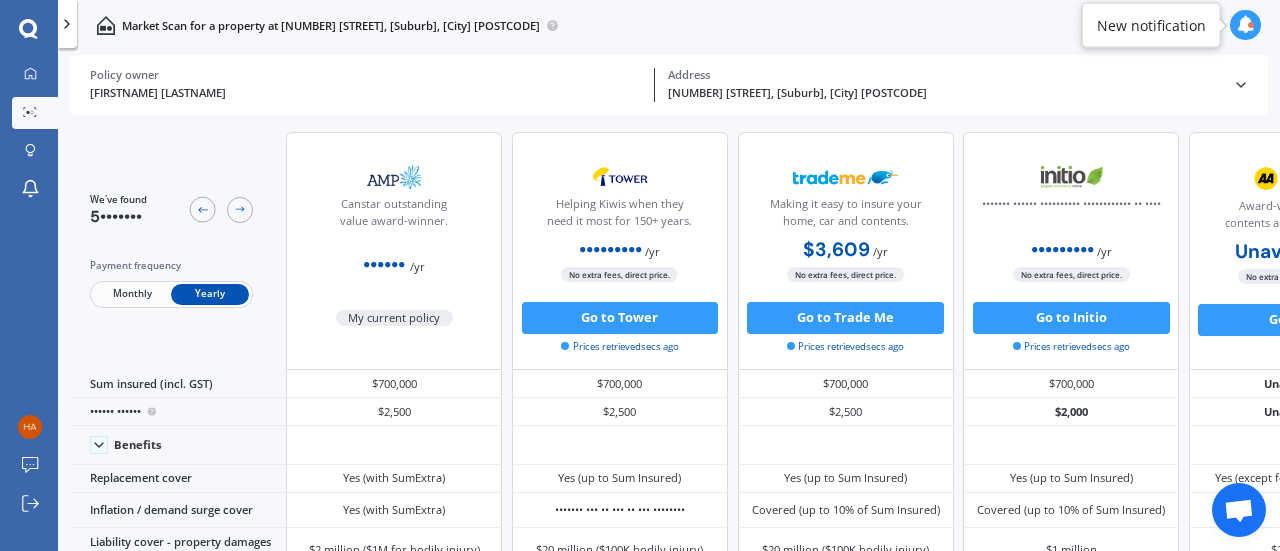 click on "Monthly" at bounding box center [132, 294] 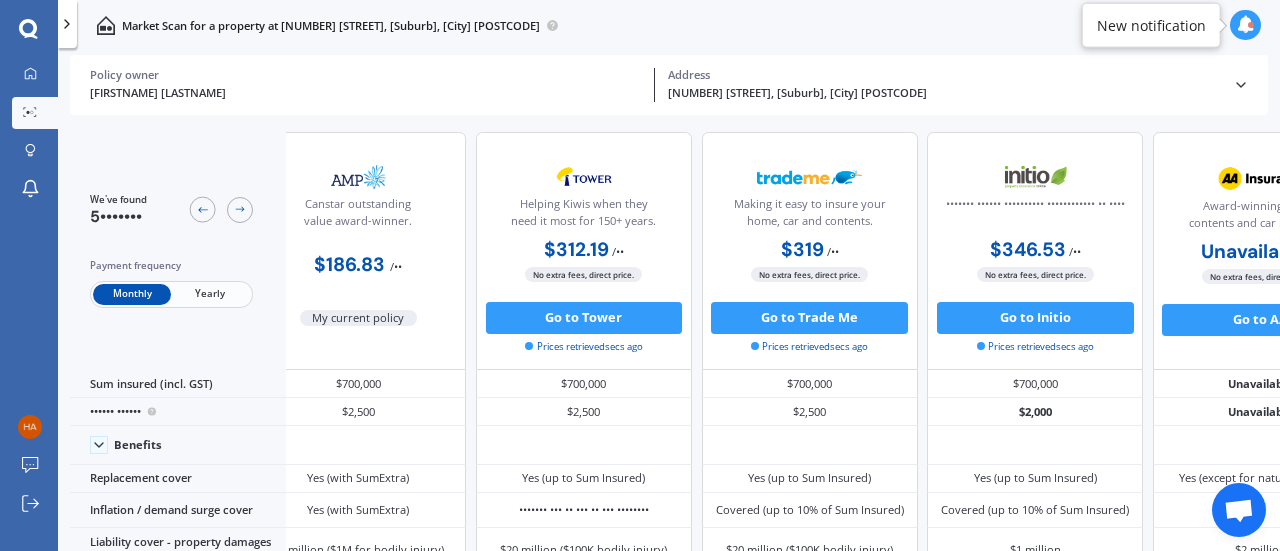 scroll, scrollTop: 0, scrollLeft: 0, axis: both 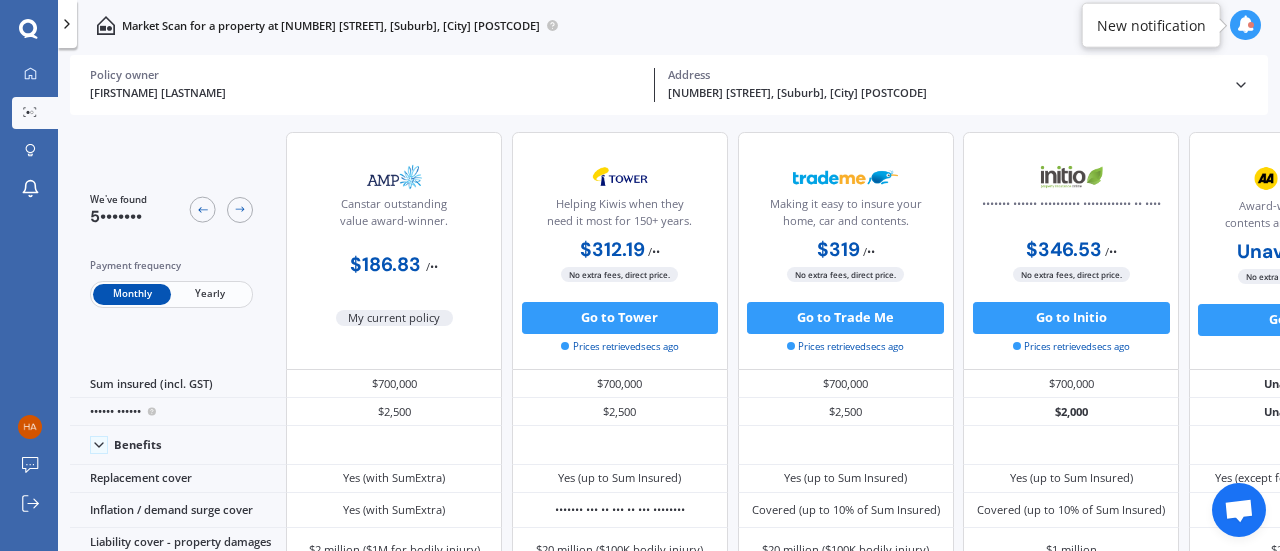 click on "Yearly" at bounding box center (210, 294) 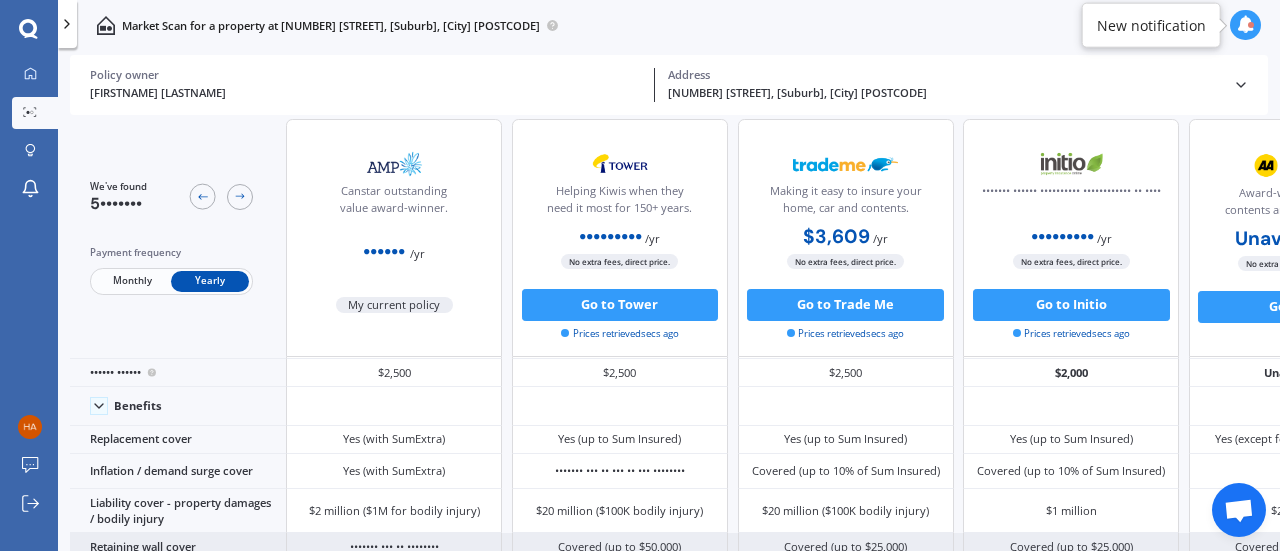 scroll, scrollTop: 0, scrollLeft: 0, axis: both 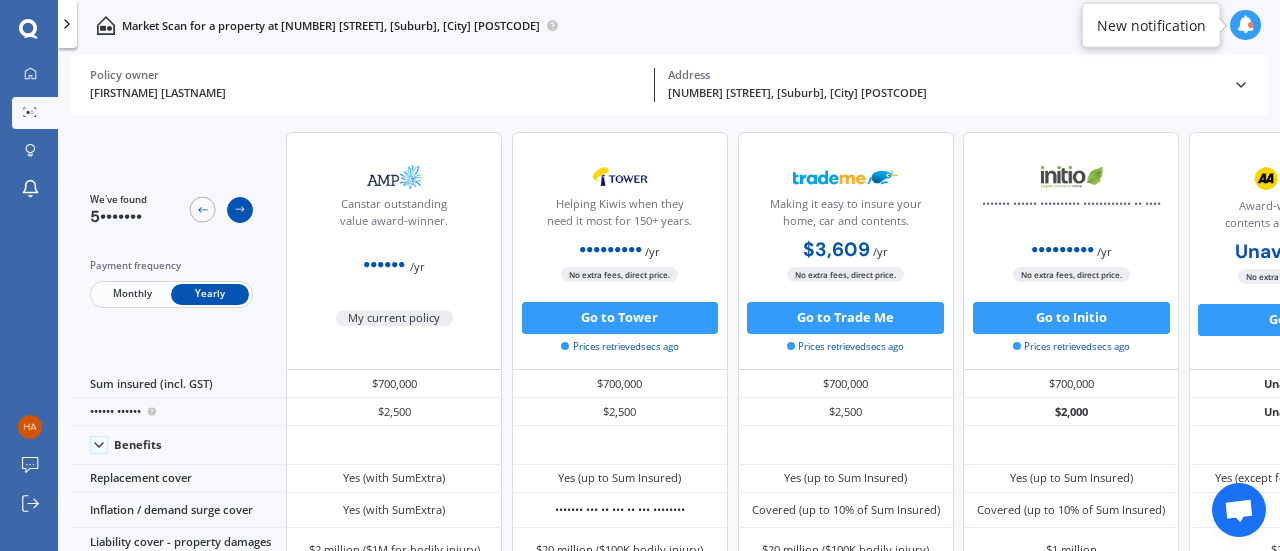 click at bounding box center (240, 209) 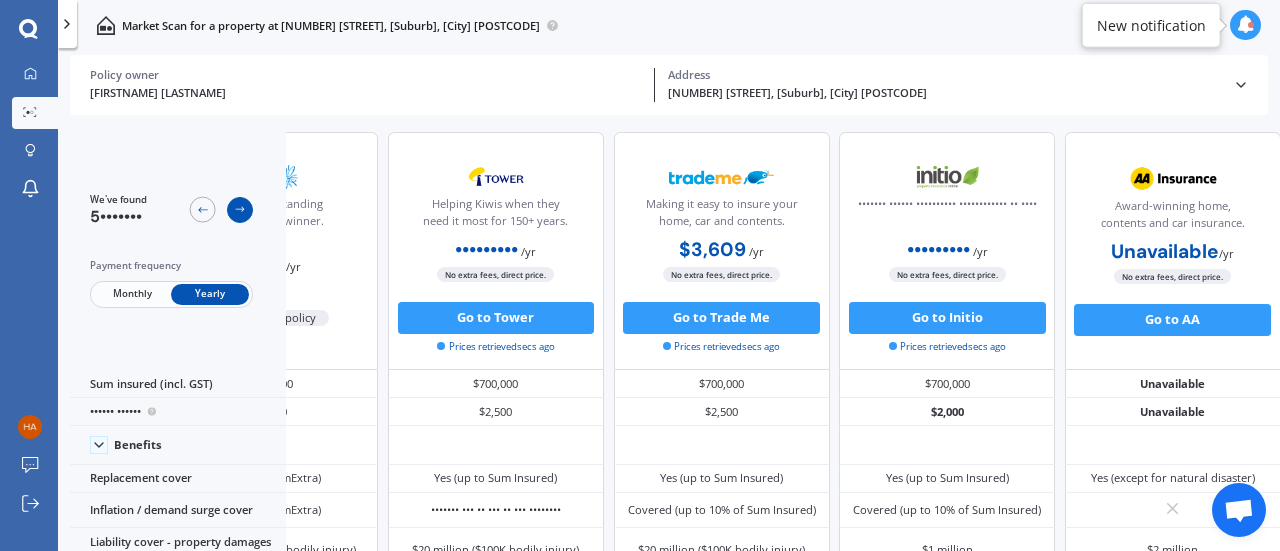click at bounding box center [240, 209] 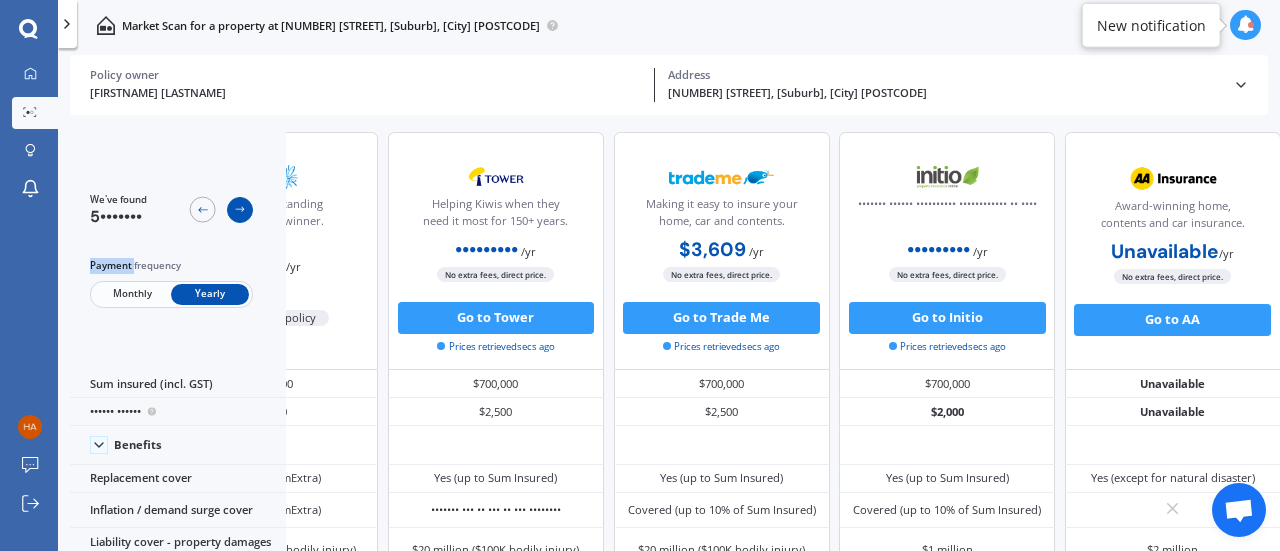 click at bounding box center [240, 209] 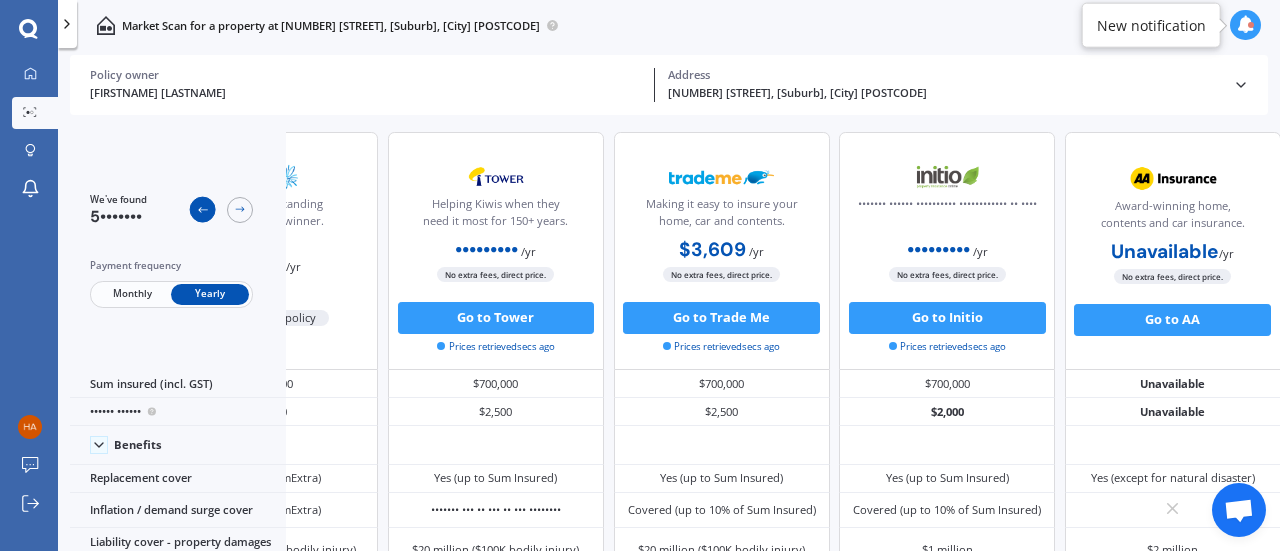 click at bounding box center [202, 209] 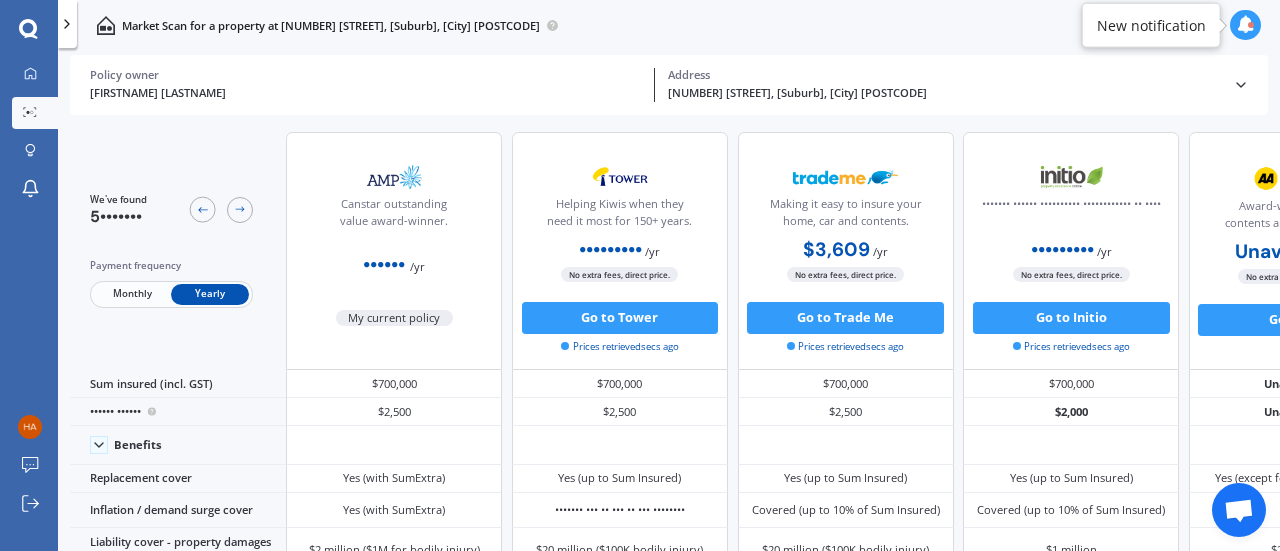scroll, scrollTop: 216, scrollLeft: 0, axis: vertical 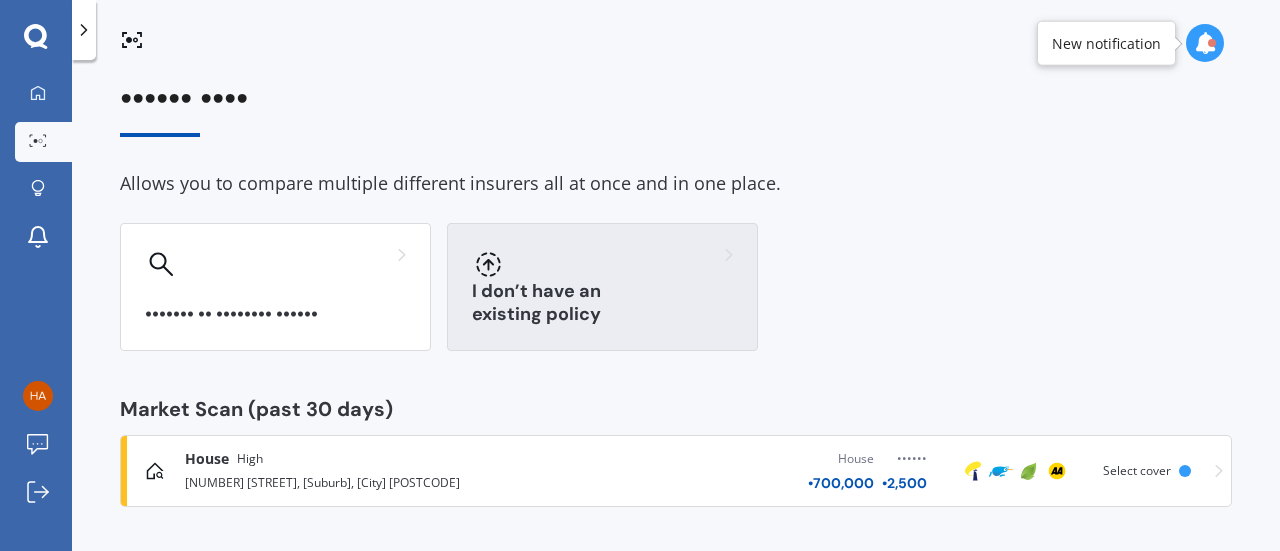 click at bounding box center [275, 264] 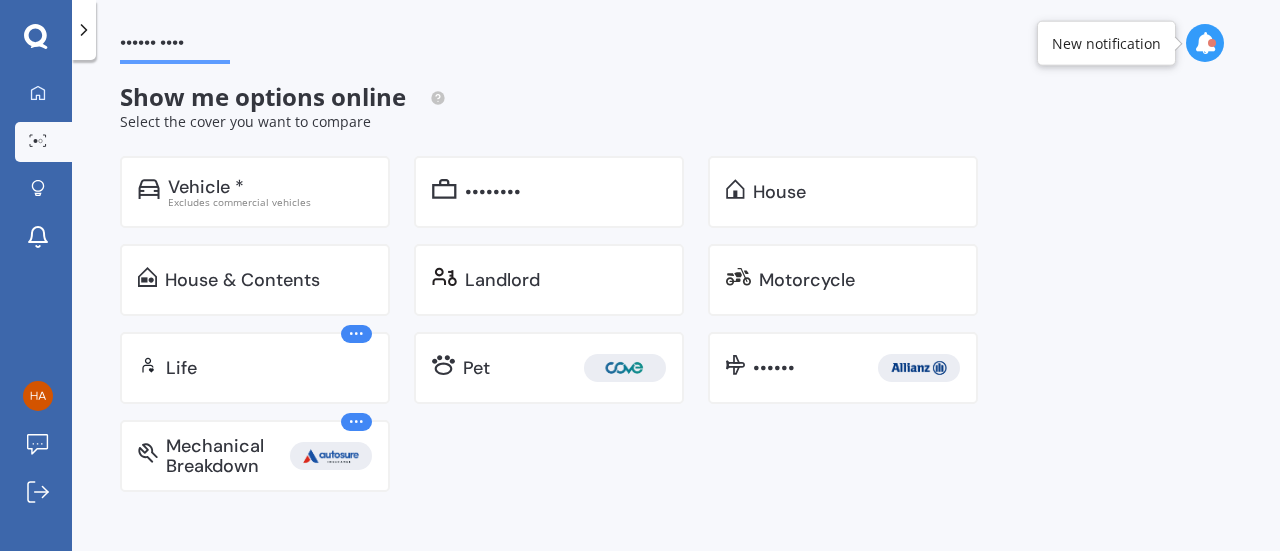 scroll, scrollTop: 0, scrollLeft: 0, axis: both 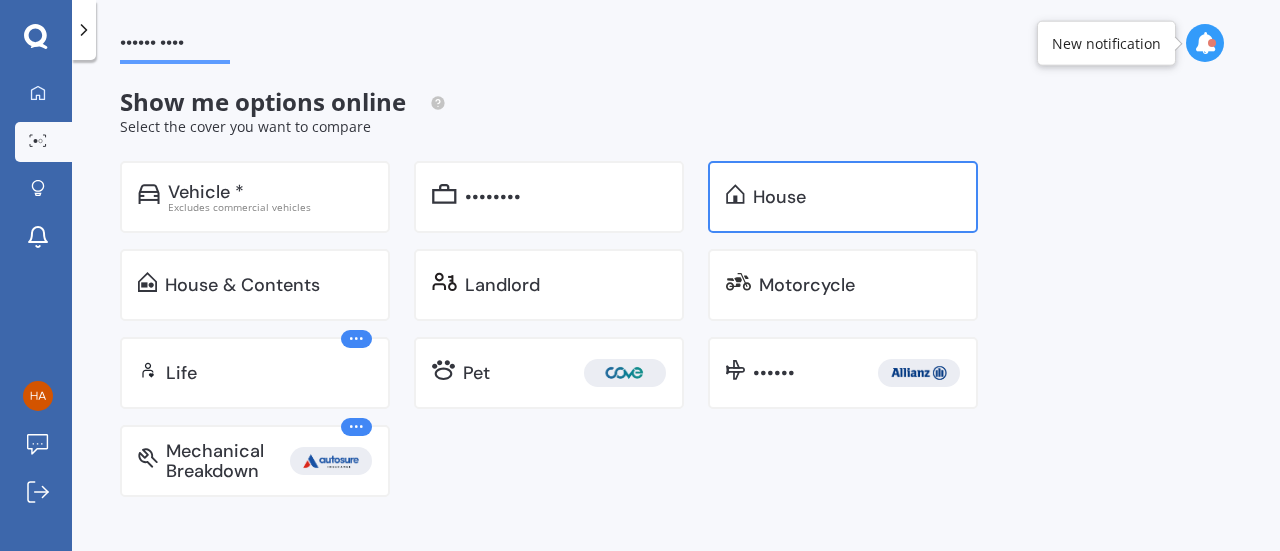 click on "House" at bounding box center [843, 197] 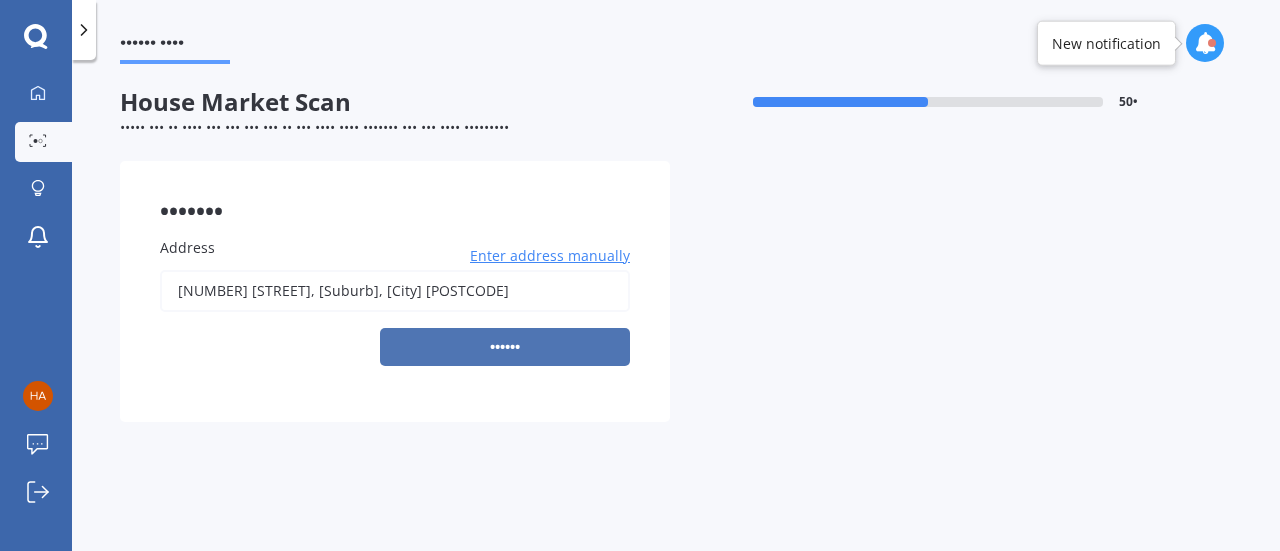 click on "••••••" at bounding box center [505, 347] 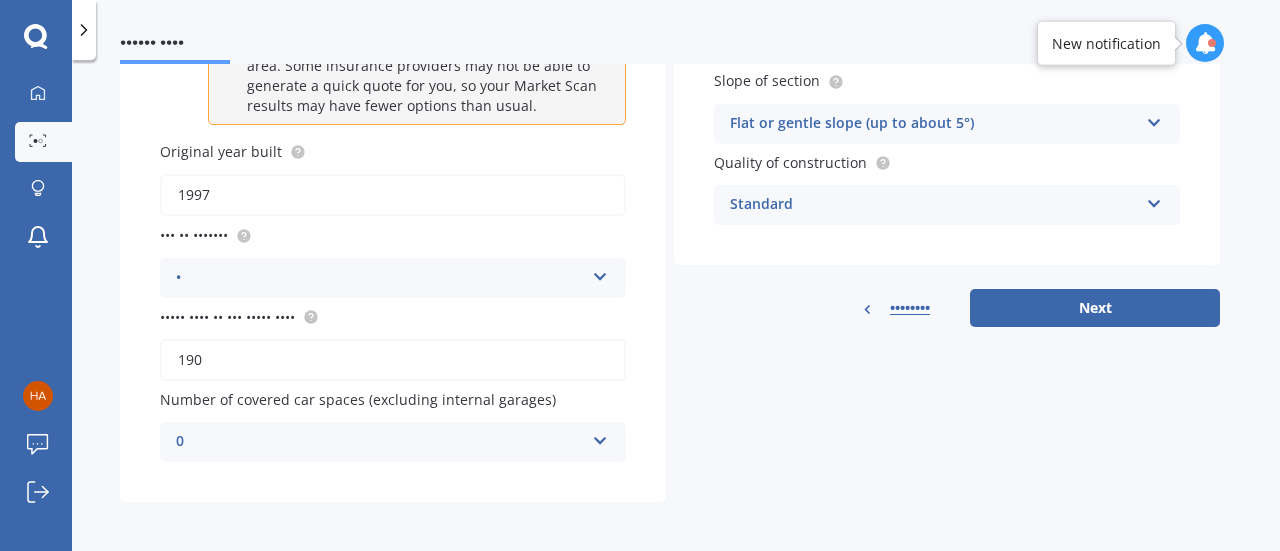 scroll, scrollTop: 296, scrollLeft: 0, axis: vertical 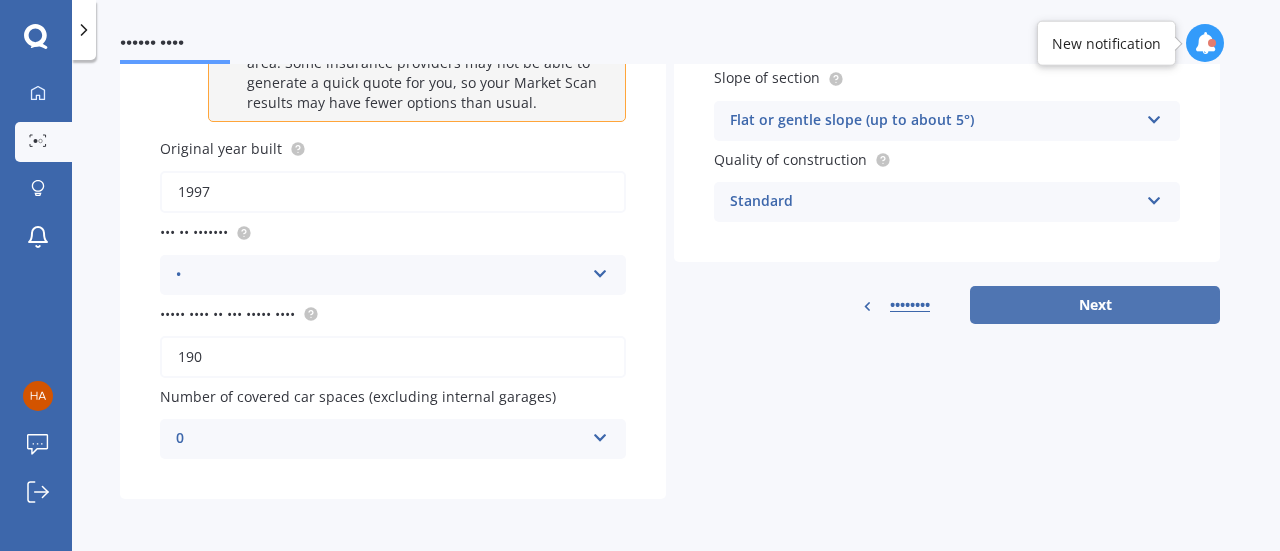 drag, startPoint x: 1013, startPoint y: 295, endPoint x: 1107, endPoint y: 323, distance: 98.0816 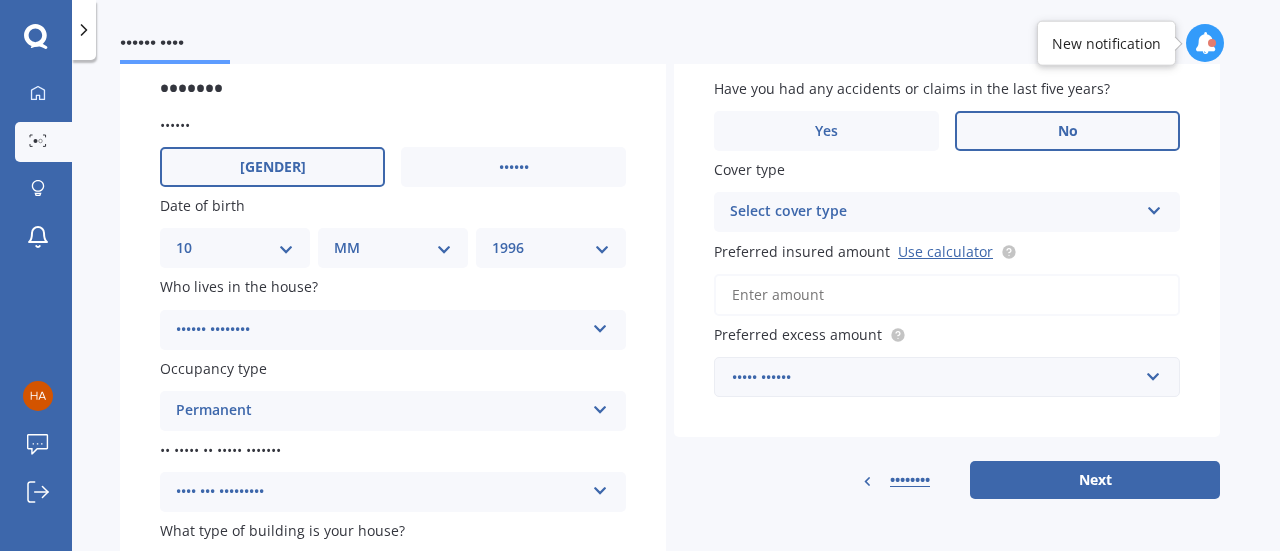scroll, scrollTop: 134, scrollLeft: 0, axis: vertical 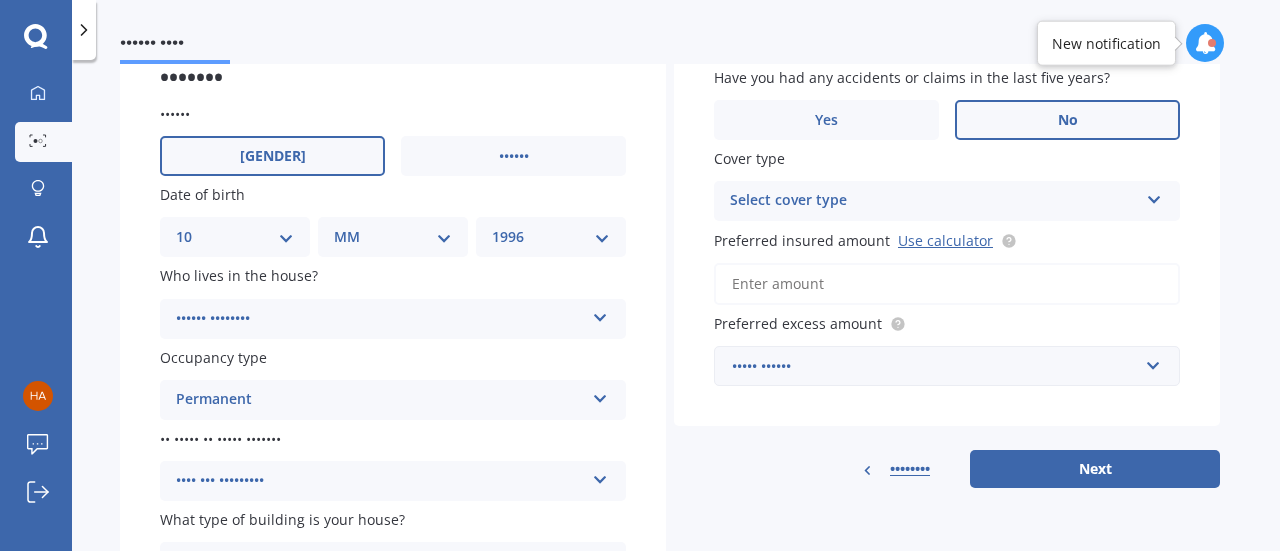click on "Preferred insured amount Use calculator" at bounding box center (947, 284) 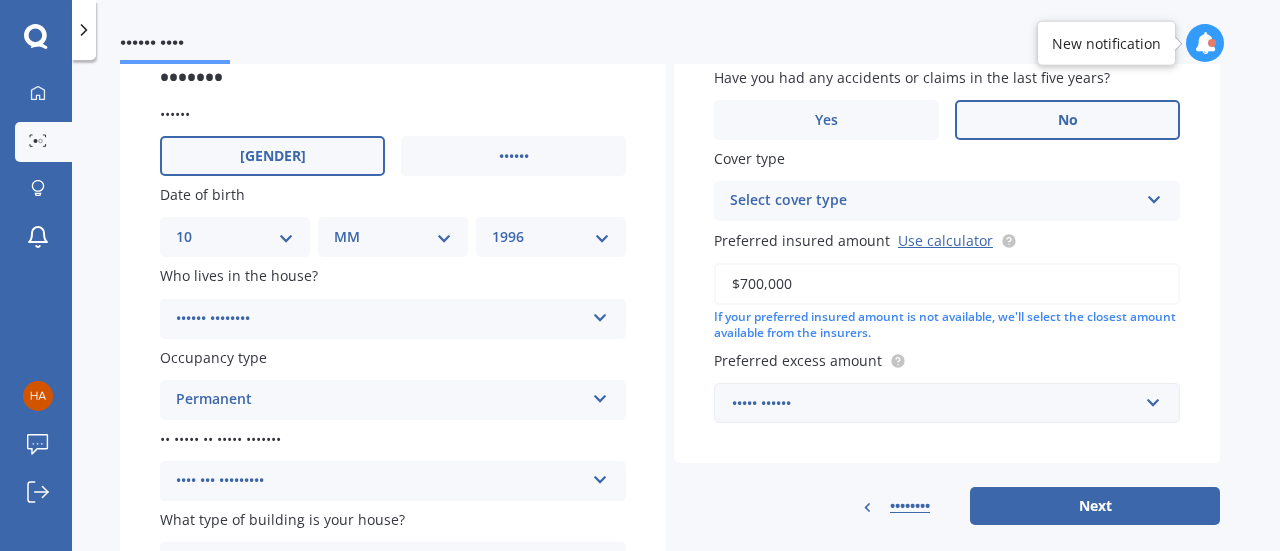 type on "$700,000" 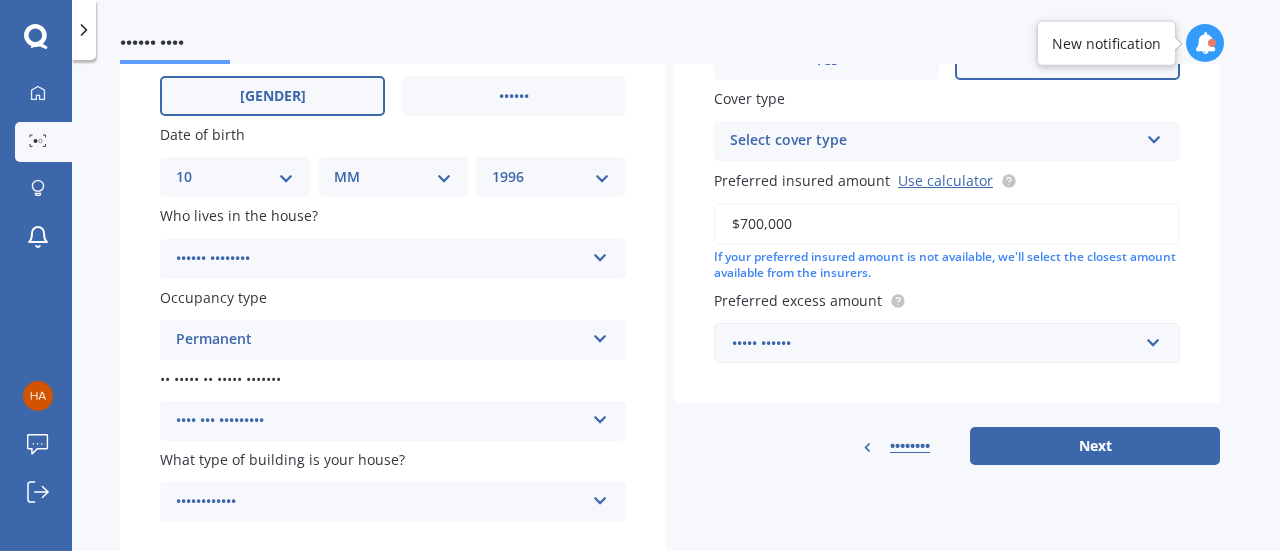 scroll, scrollTop: 195, scrollLeft: 0, axis: vertical 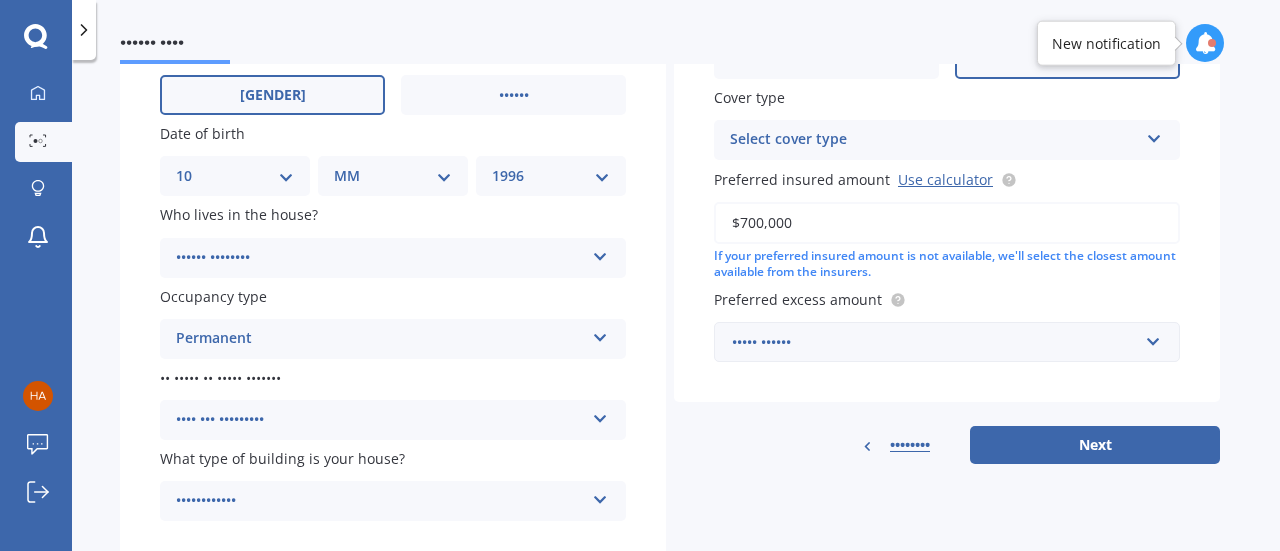 click on "••••• ••••••" at bounding box center [935, 342] 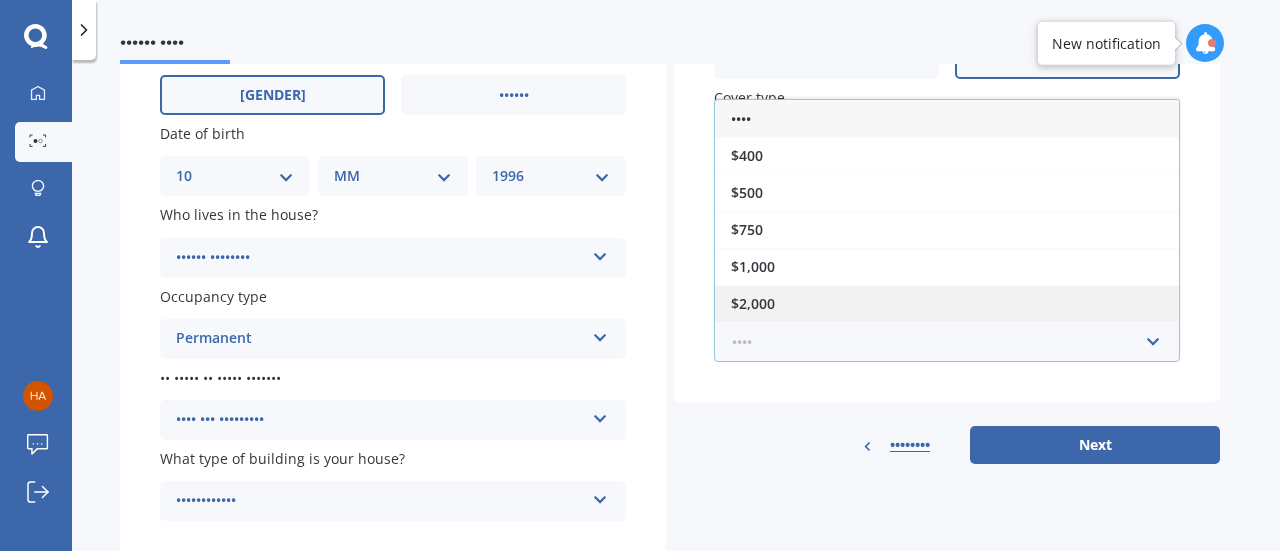 scroll, scrollTop: 32, scrollLeft: 0, axis: vertical 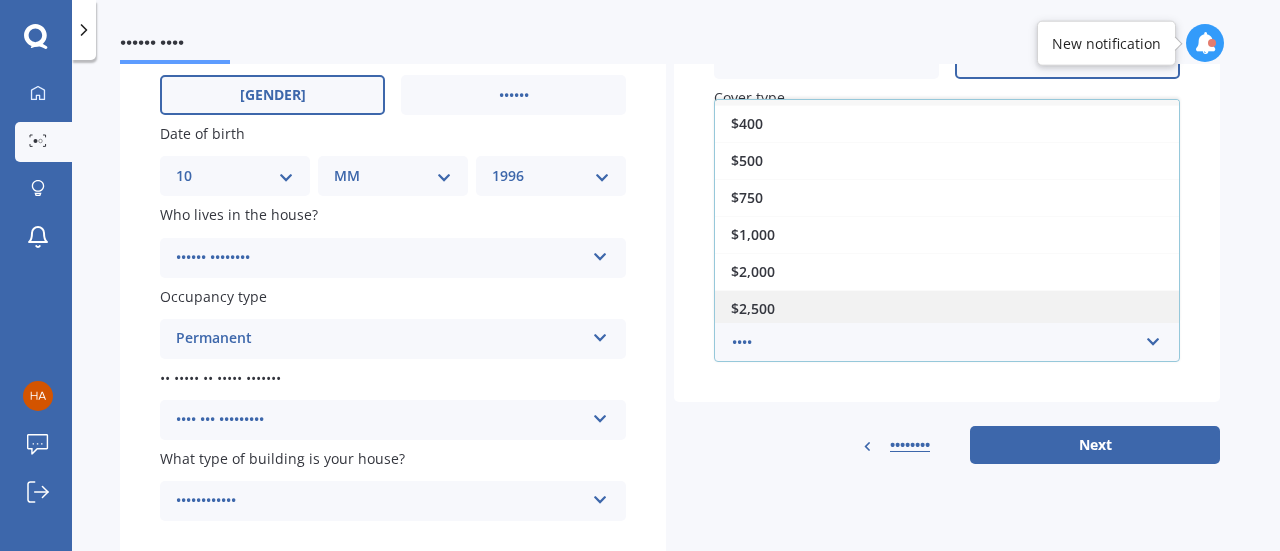 click on "$2,500" at bounding box center (947, 308) 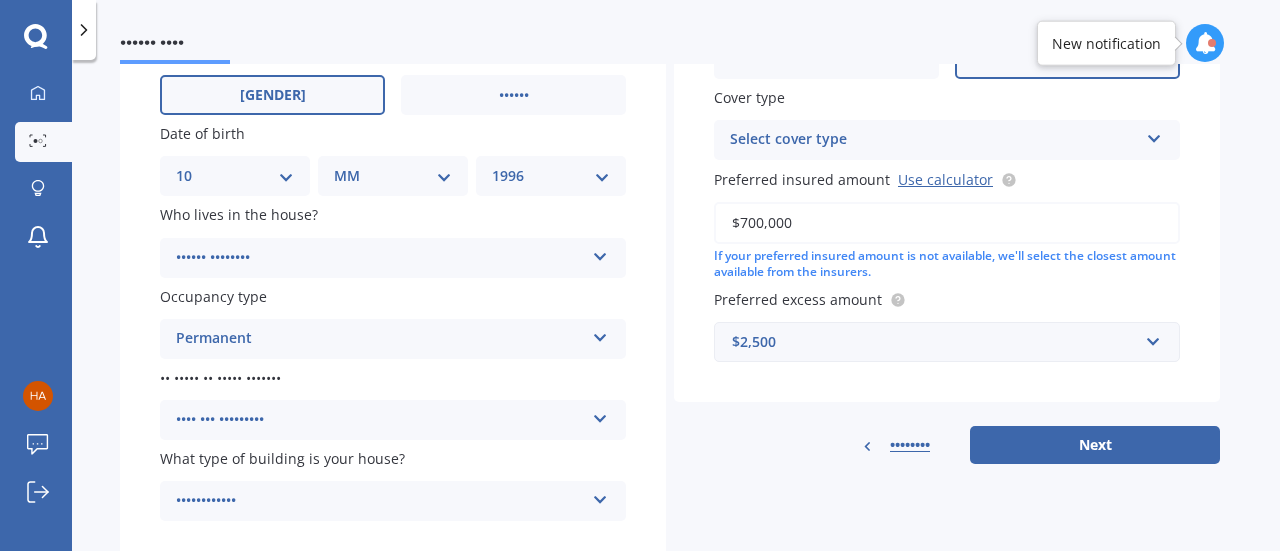 click on "Use calculator $[AMOUNT] $[AMOUNT] $[AMOUNT] $[AMOUNT] $[AMOUNT] $[AMOUNT] $[AMOUNT] $[AMOUNT]" at bounding box center (947, 215) 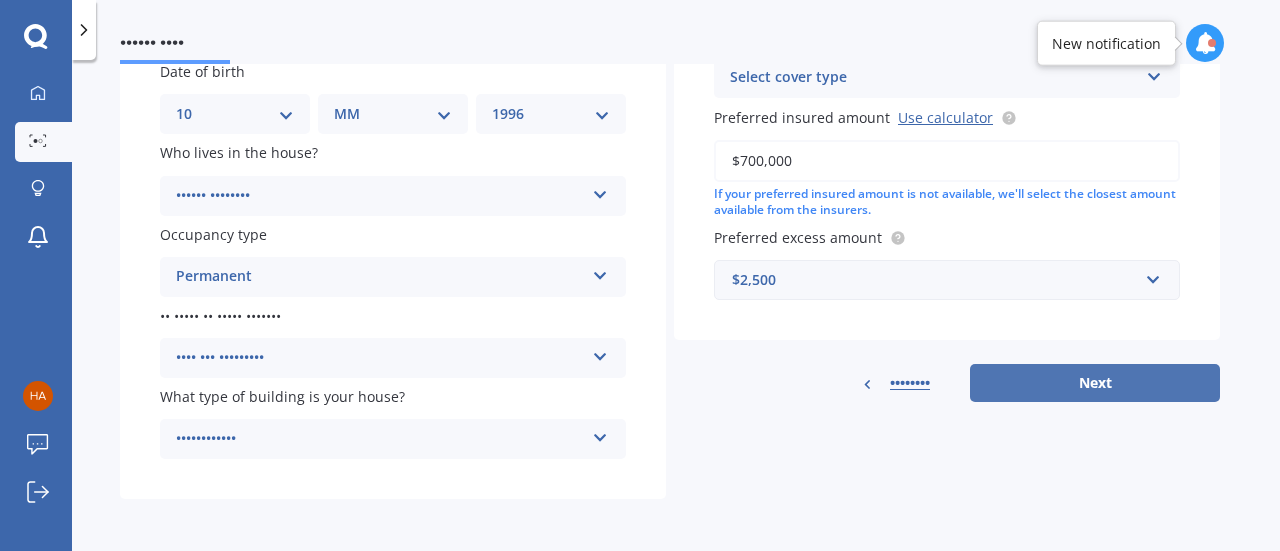 click on "Next" at bounding box center (1095, 383) 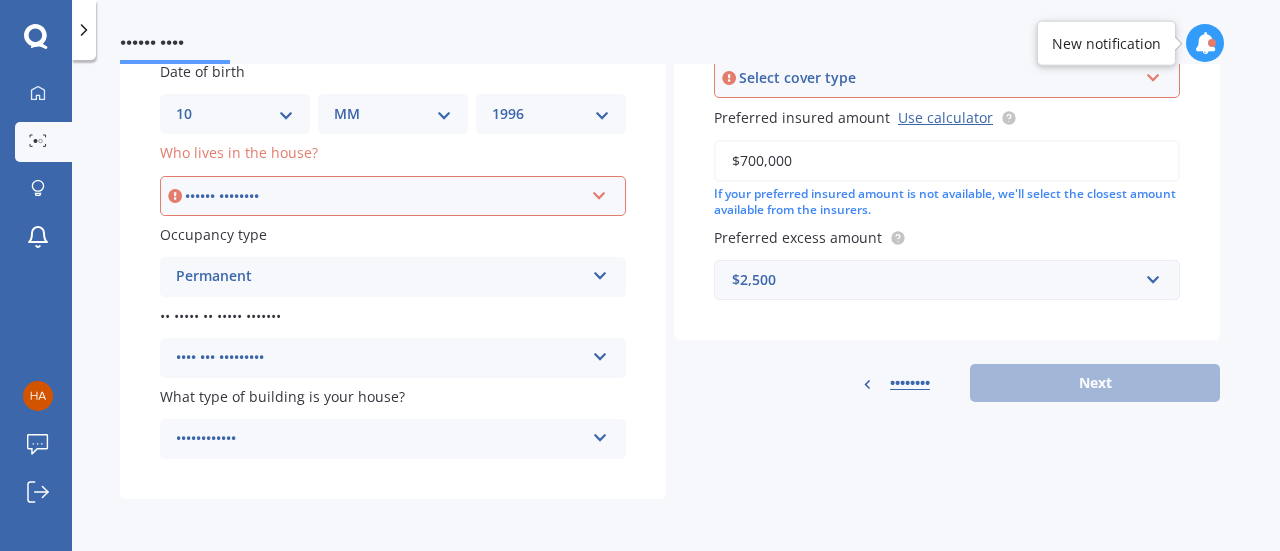 click on "Select cover type" at bounding box center (384, 196) 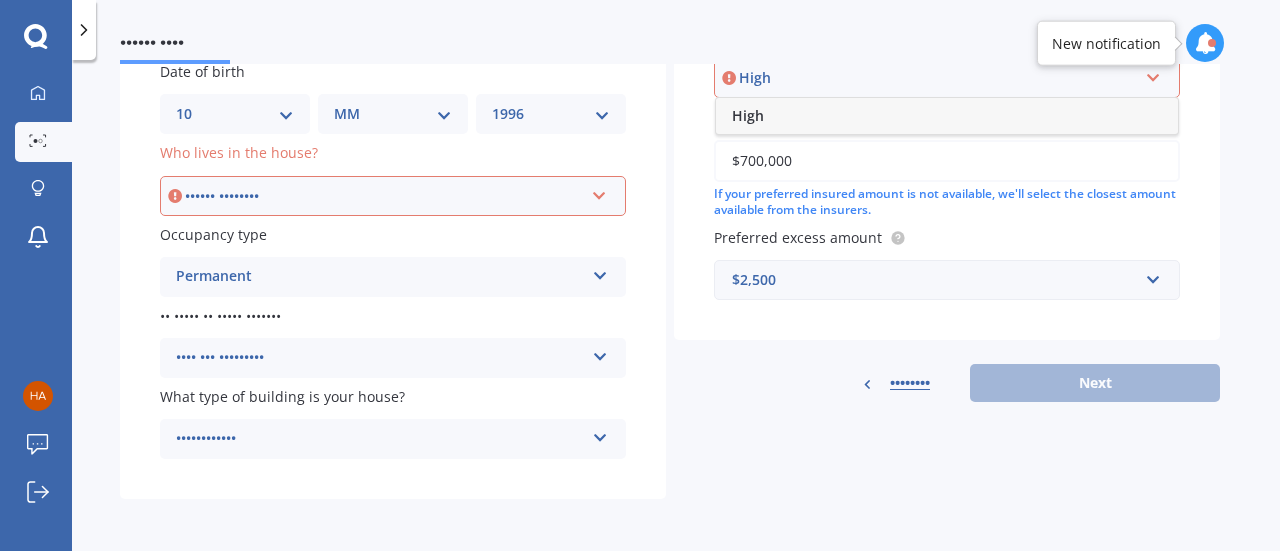 click on "High" at bounding box center (947, 116) 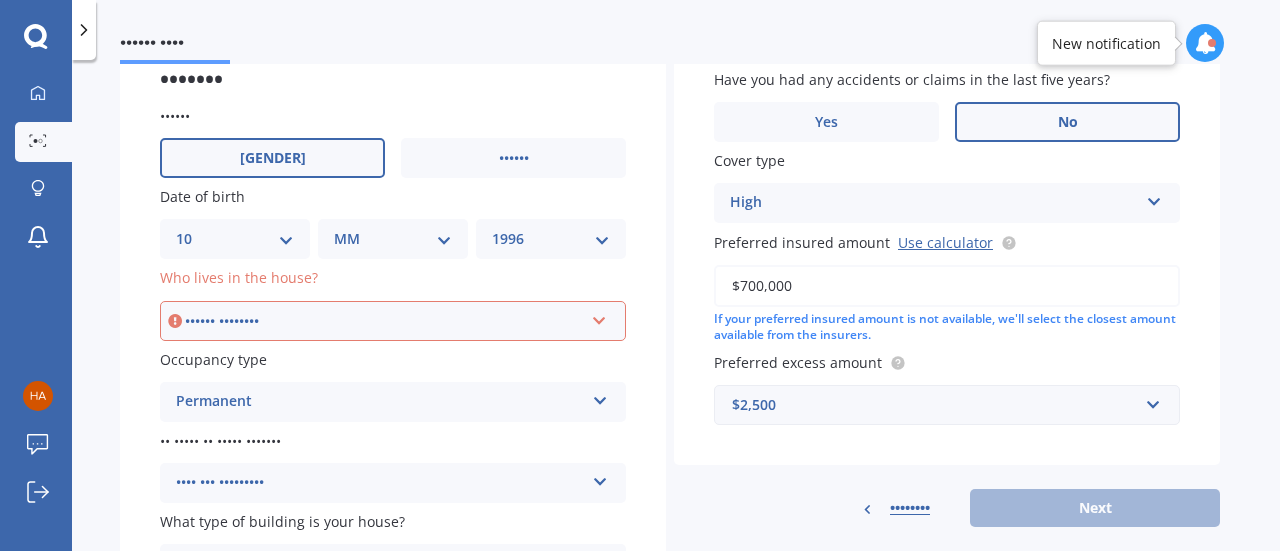 scroll, scrollTop: 128, scrollLeft: 0, axis: vertical 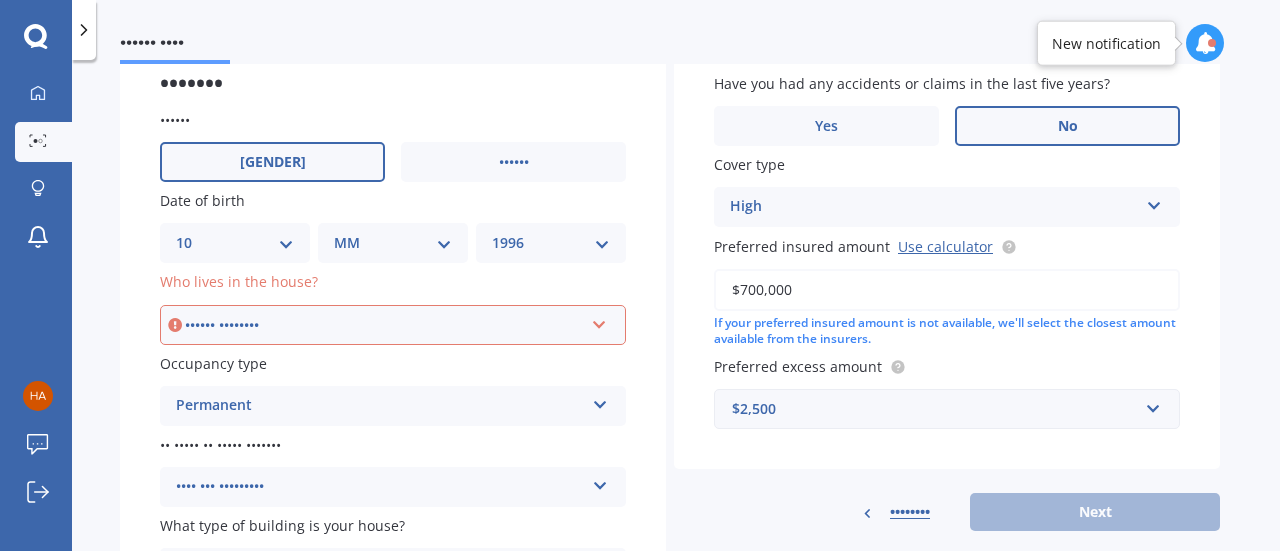 click on "Select occupant Owner Owner + Boarder" at bounding box center [393, 325] 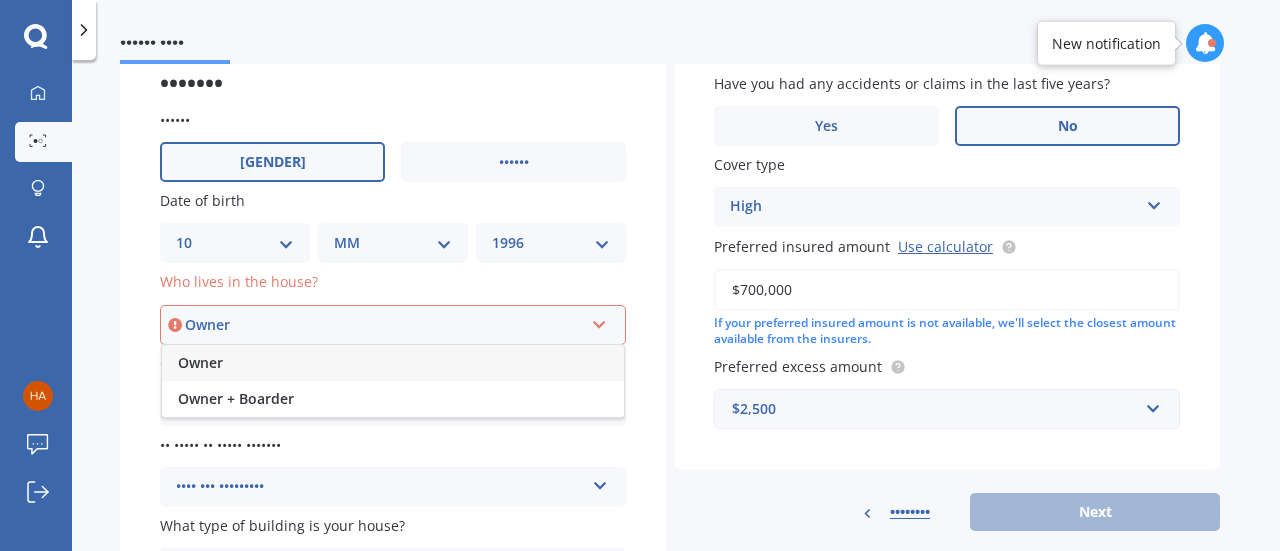 click on "Owner" at bounding box center [393, 363] 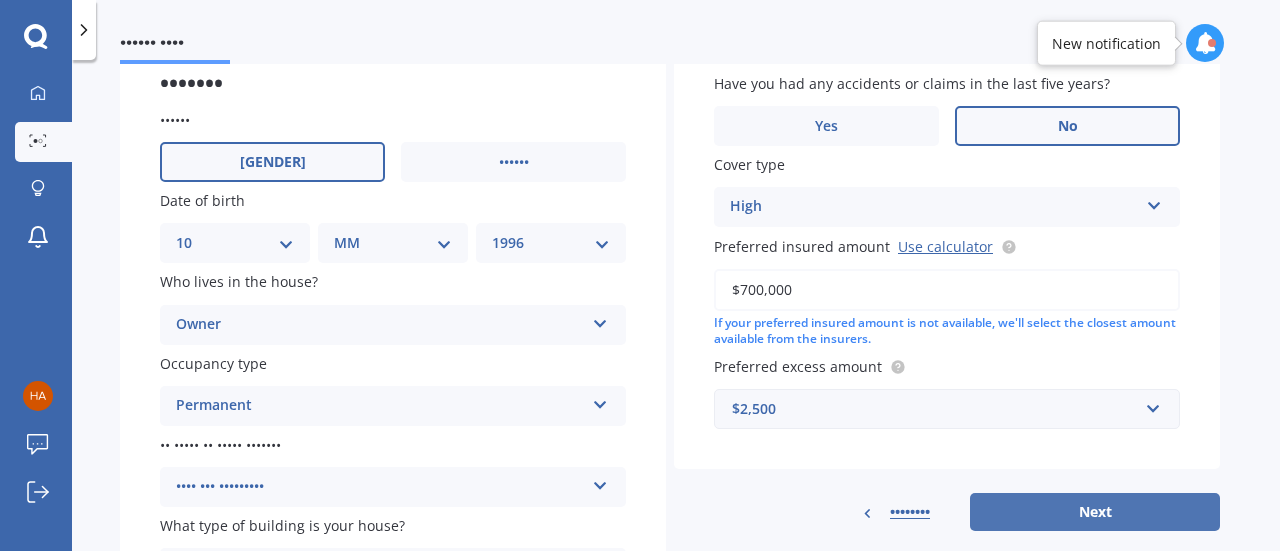 click on "Next" at bounding box center (1095, 512) 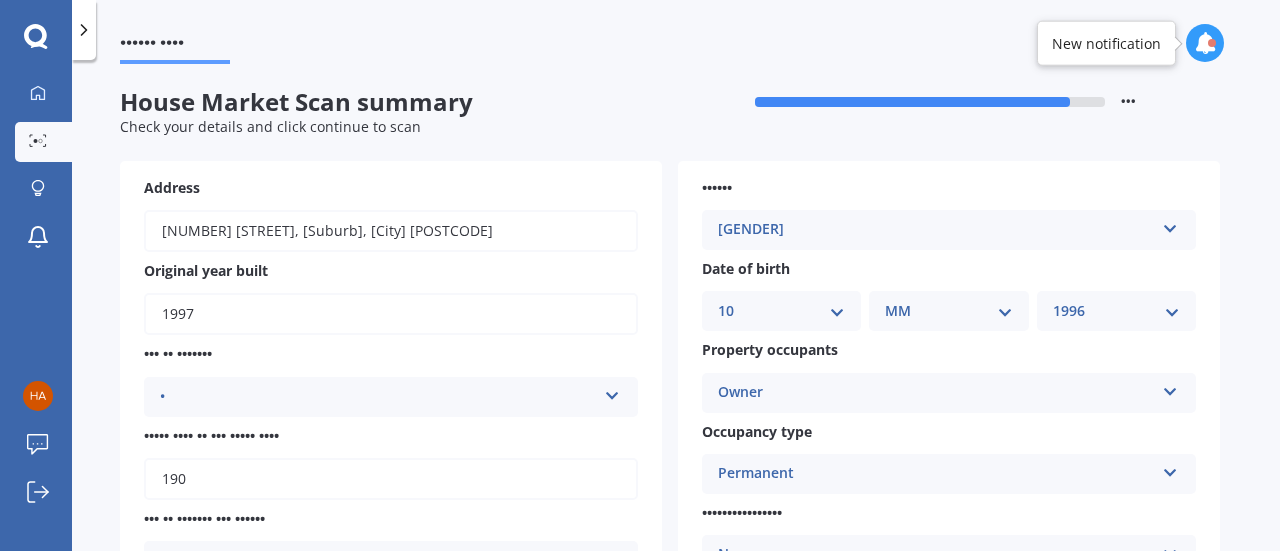 scroll, scrollTop: 37, scrollLeft: 0, axis: vertical 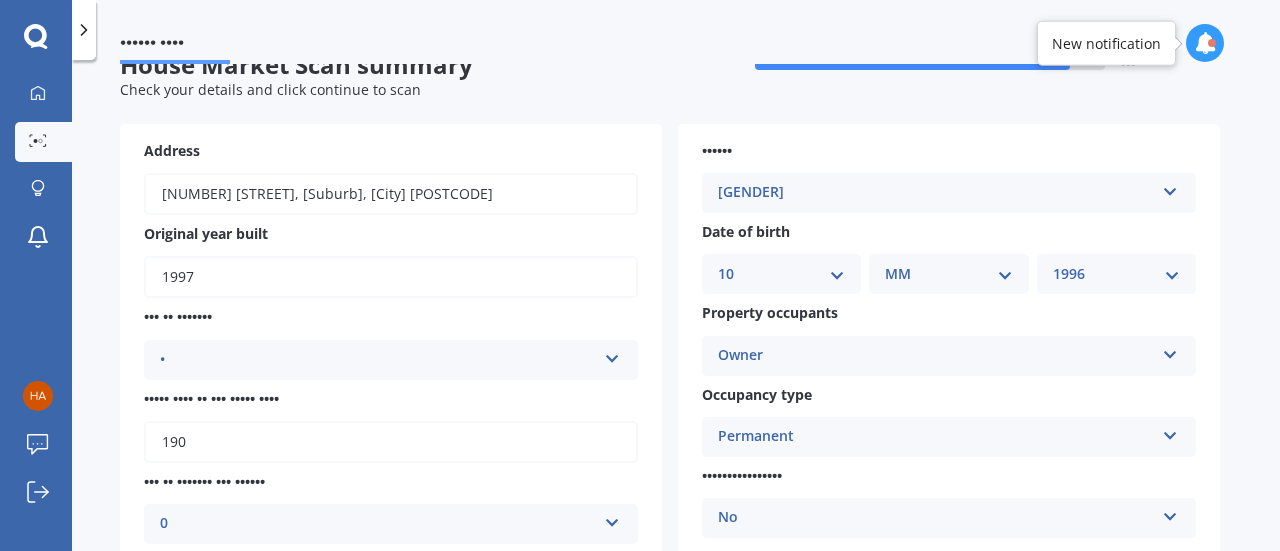 click on "1997" at bounding box center [391, 277] 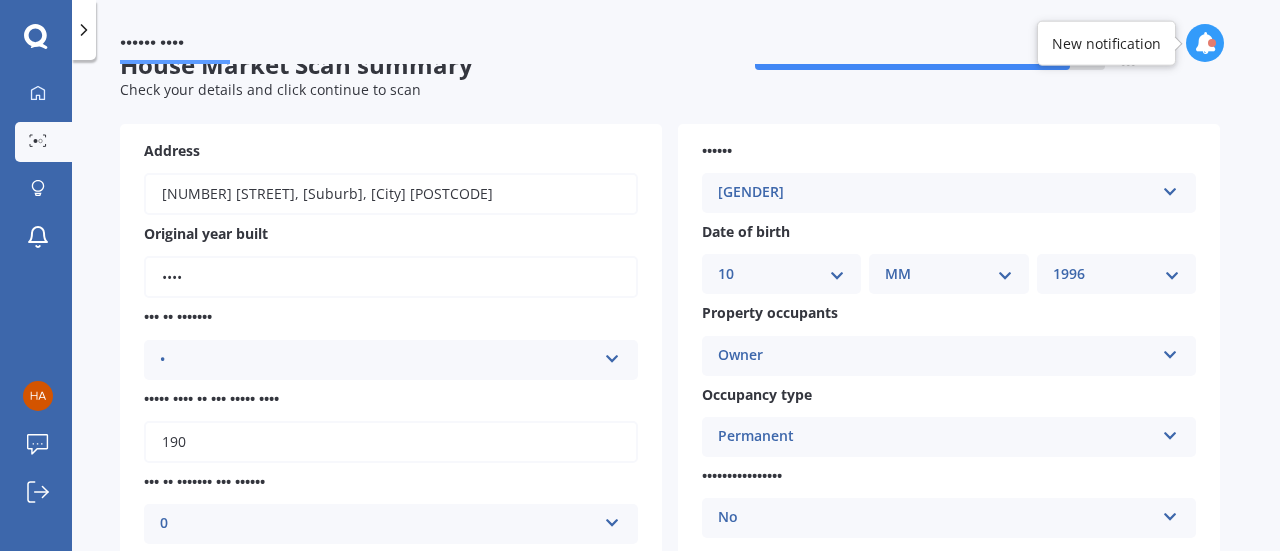 type on "••••" 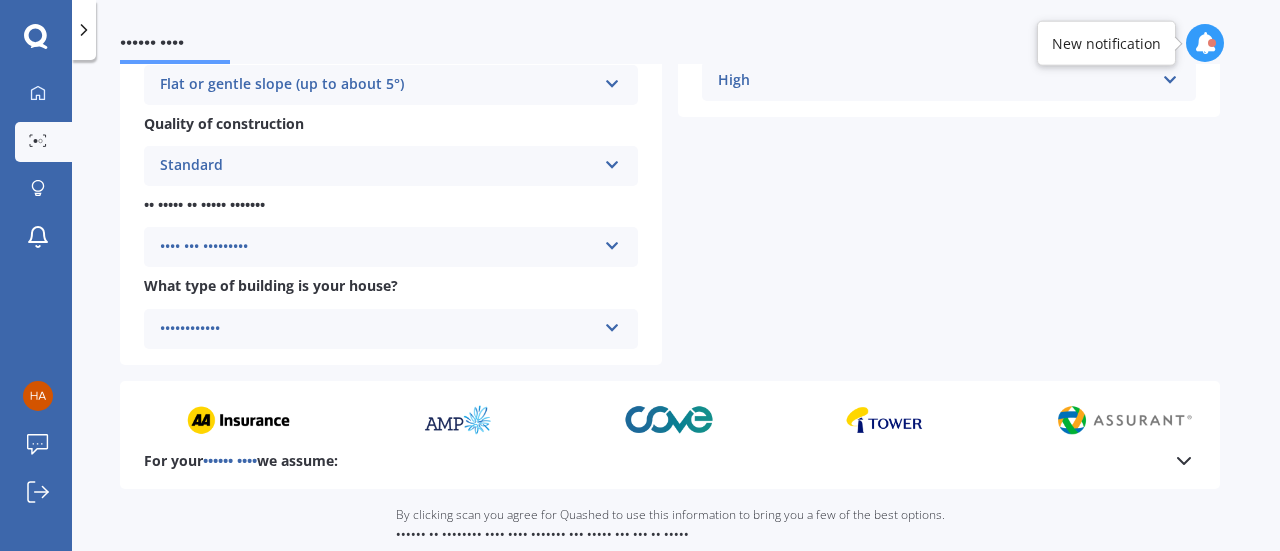 scroll, scrollTop: 892, scrollLeft: 0, axis: vertical 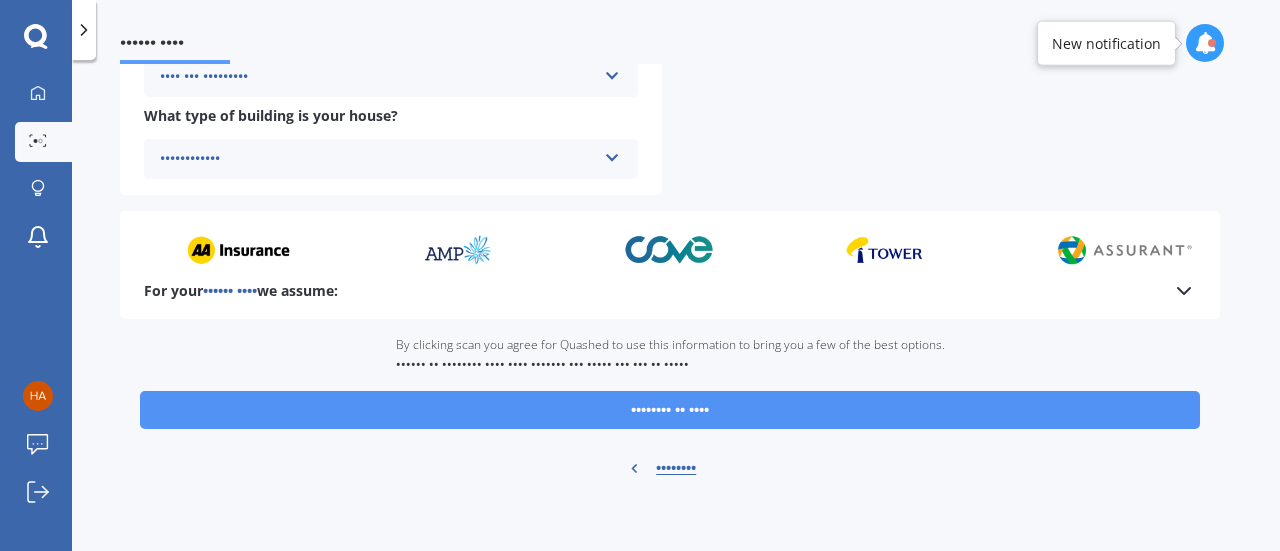 click on "•••••••• •• ••••" at bounding box center [670, 410] 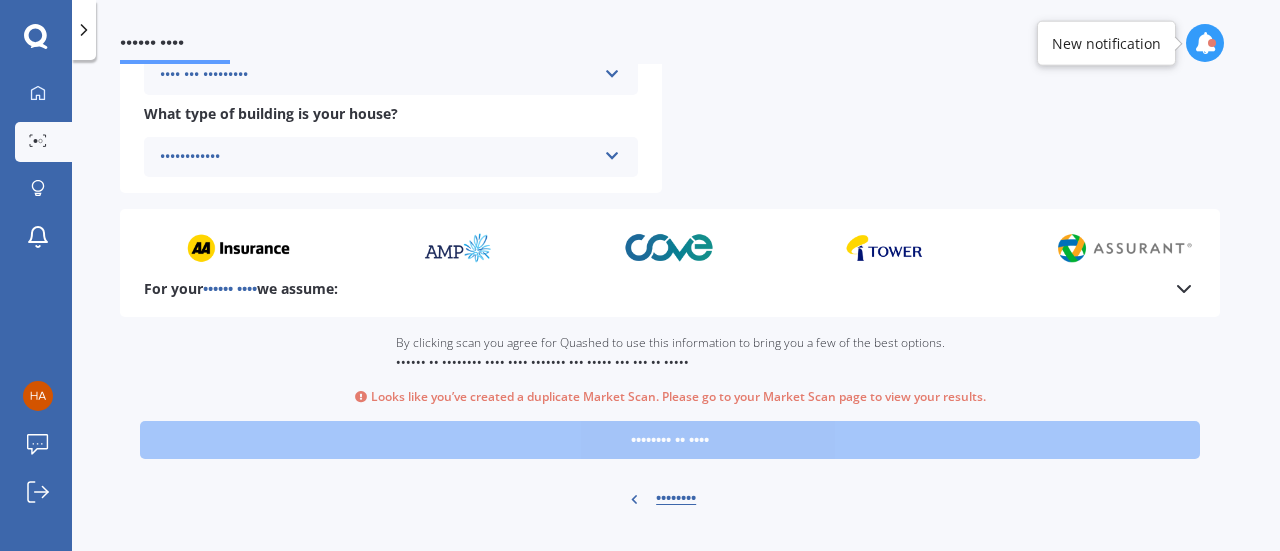 scroll, scrollTop: 926, scrollLeft: 0, axis: vertical 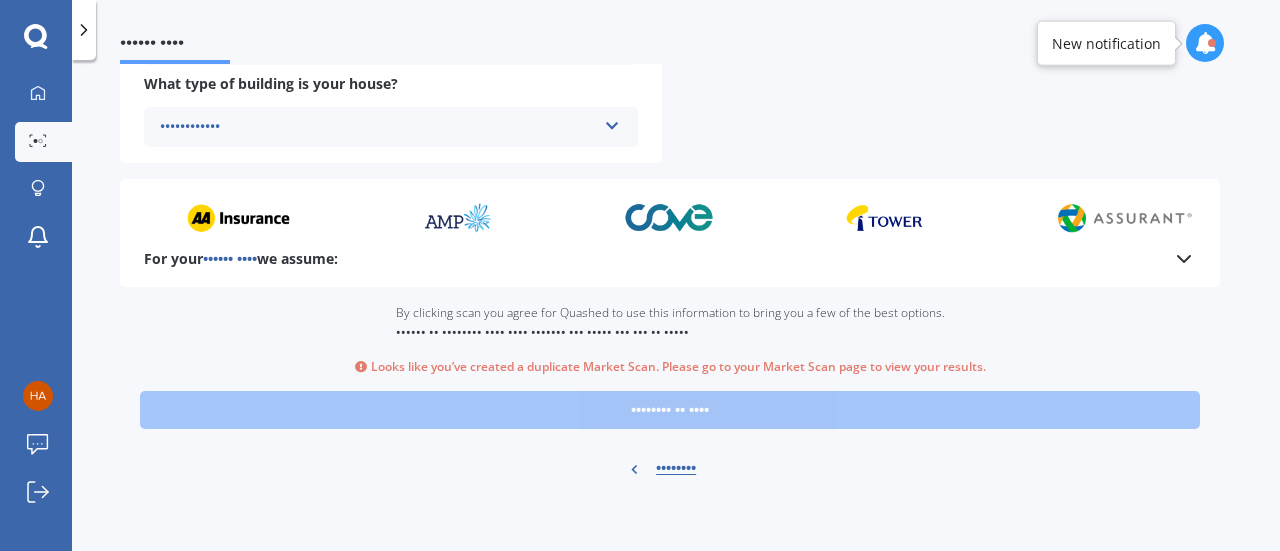 click on "Ready to go By clicking scan you agree for Quashed to use this information to bring you a few of the best options. You’ll be notified when your results are ready for you to view! Looks like you’ve created a duplicate Market Scan. Please go to your Market Scan page to view your results. Continue to scan Previous" at bounding box center [670, 393] 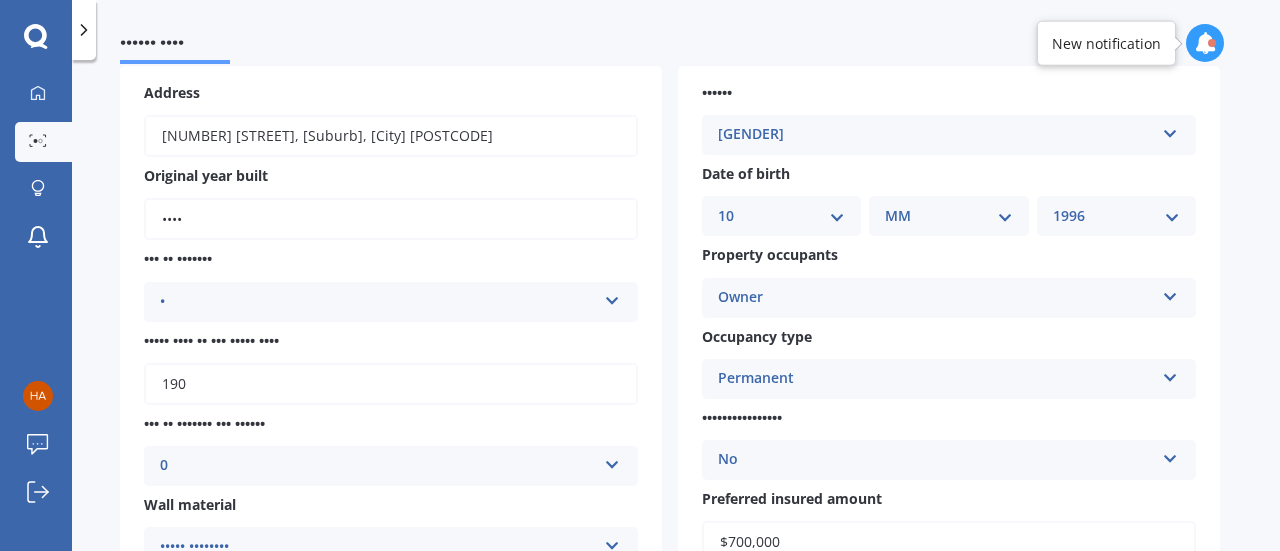 scroll, scrollTop: 96, scrollLeft: 0, axis: vertical 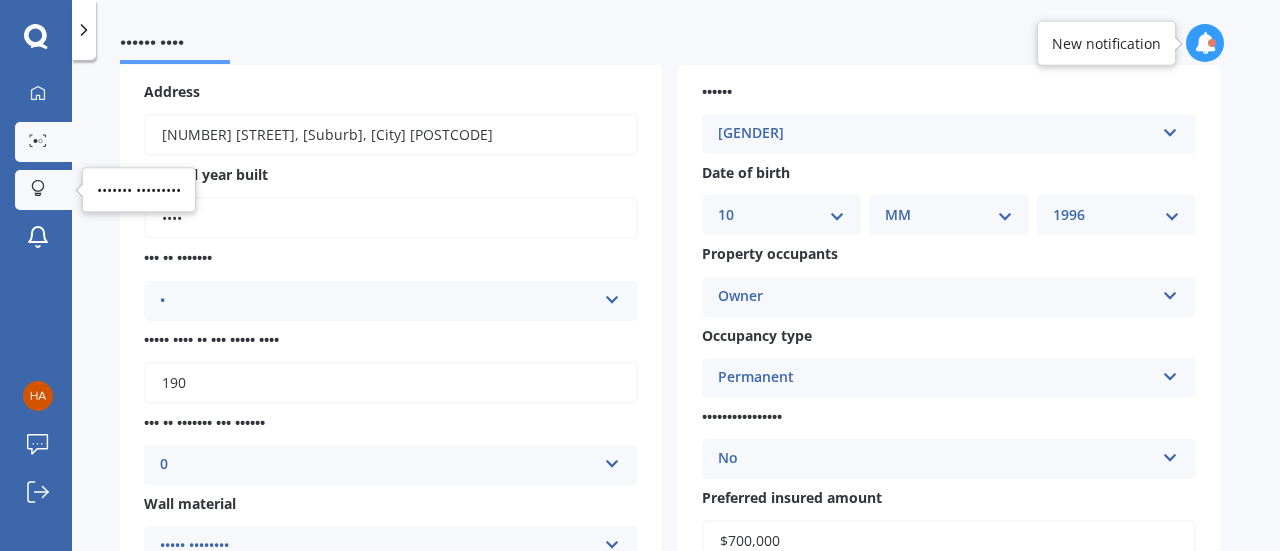 click at bounding box center [38, 189] 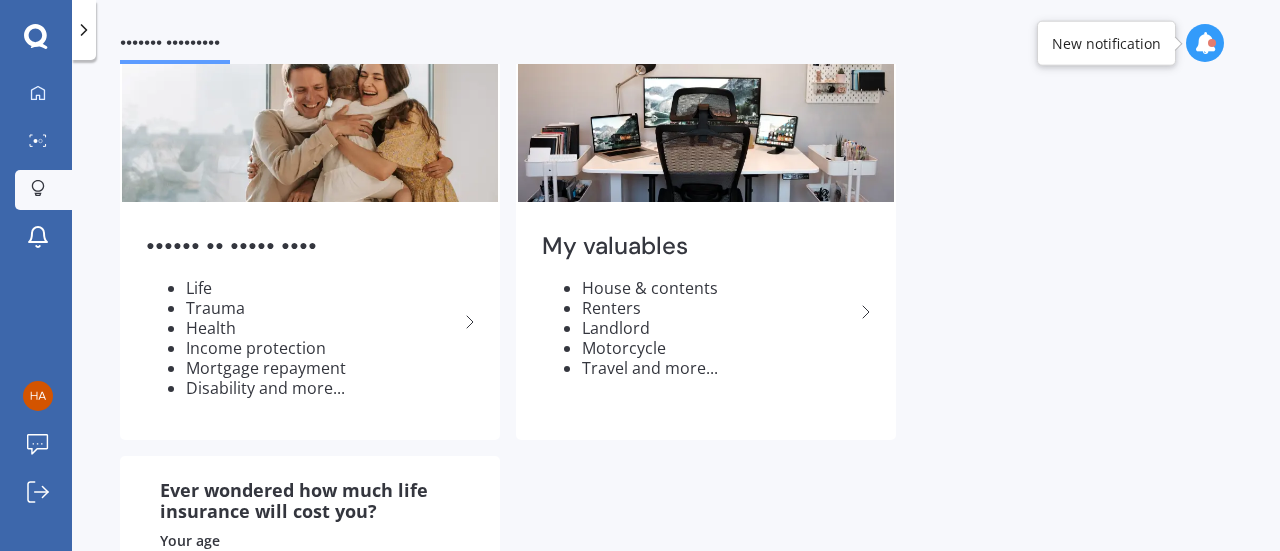 scroll, scrollTop: 0, scrollLeft: 0, axis: both 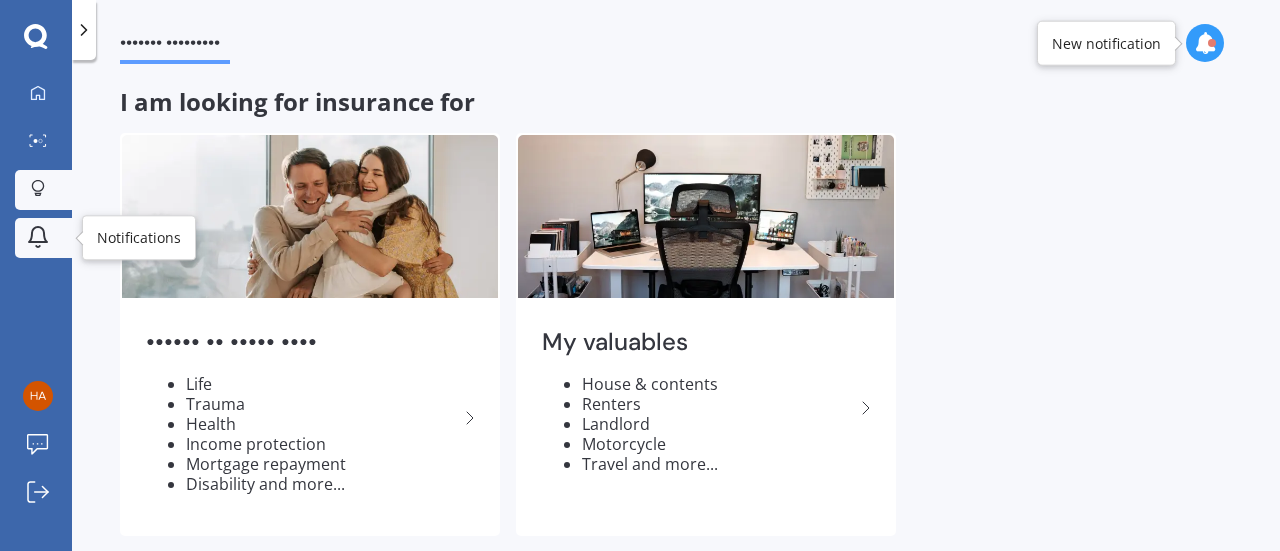 click at bounding box center (38, 237) 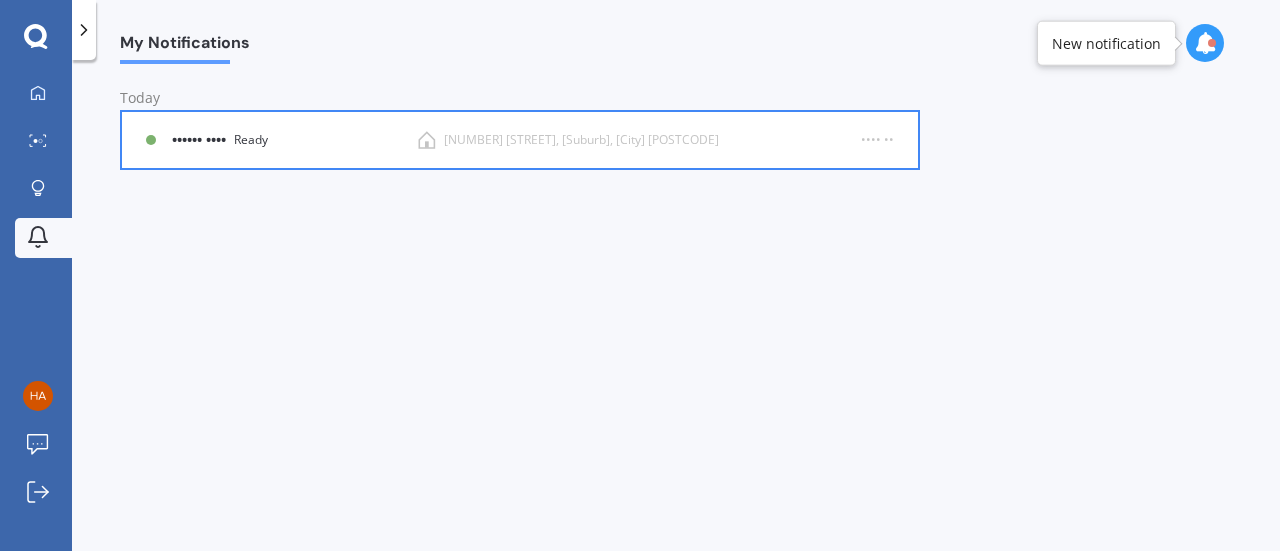 click on "Ready" at bounding box center (251, 140) 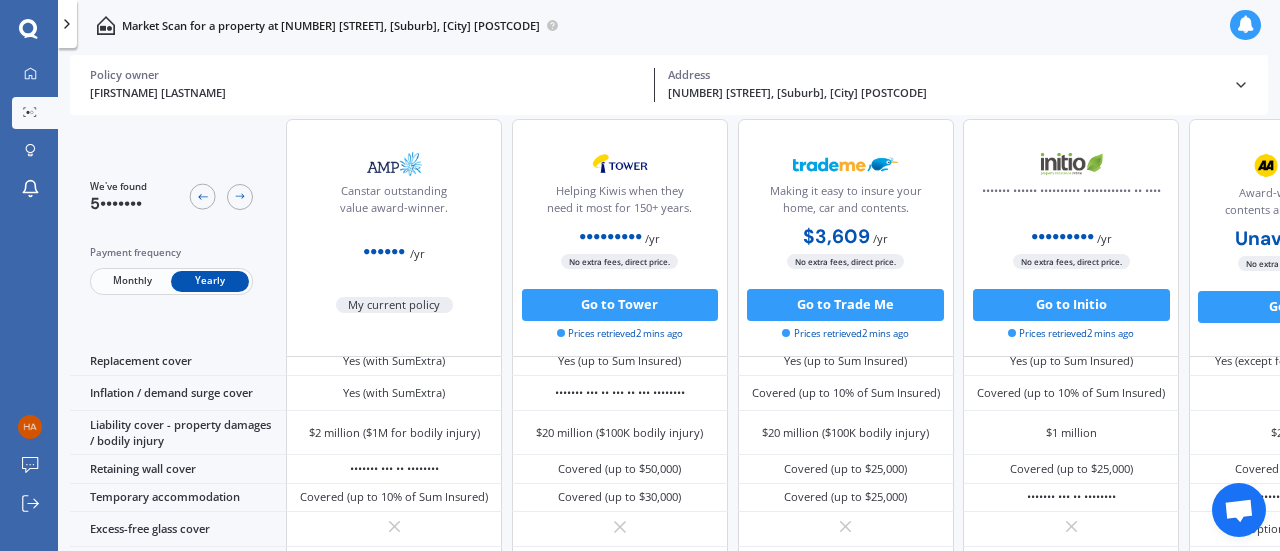 scroll, scrollTop: 152, scrollLeft: 0, axis: vertical 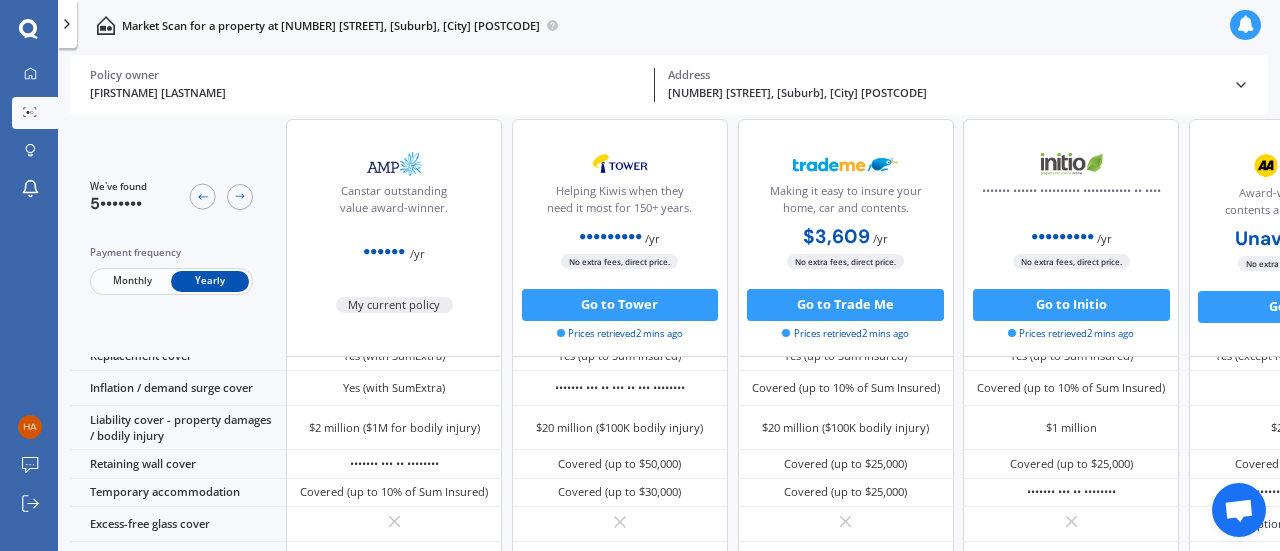 click on "195 Holborn Drive, Stokes Valley, Lower Hutt 5019 Address" at bounding box center [944, 85] 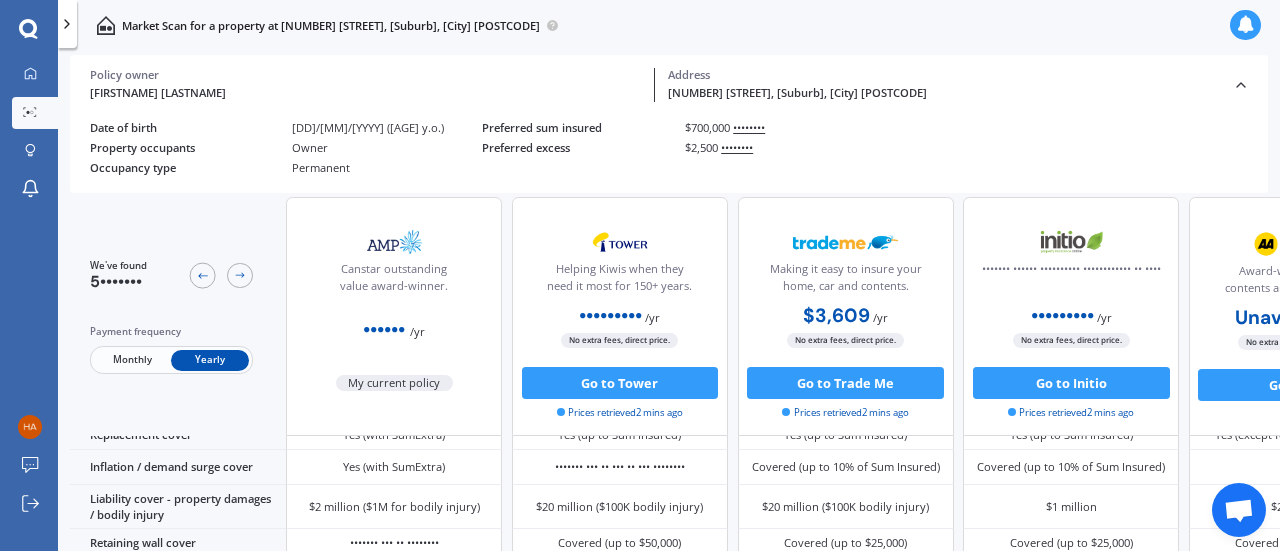 click at bounding box center [1241, 85] 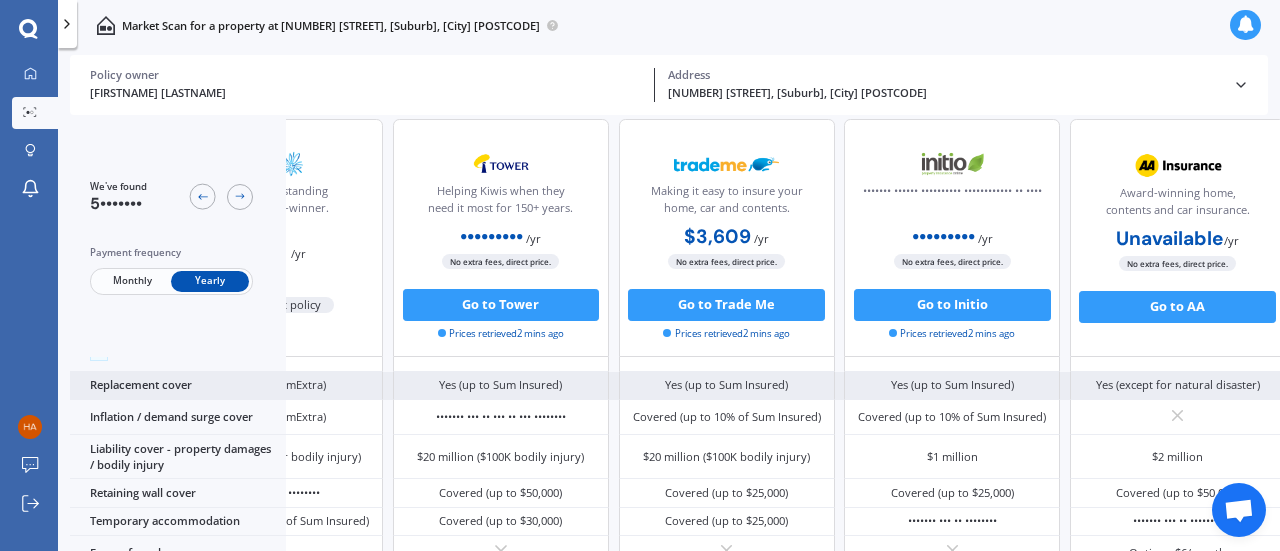 scroll, scrollTop: 117, scrollLeft: 165, axis: both 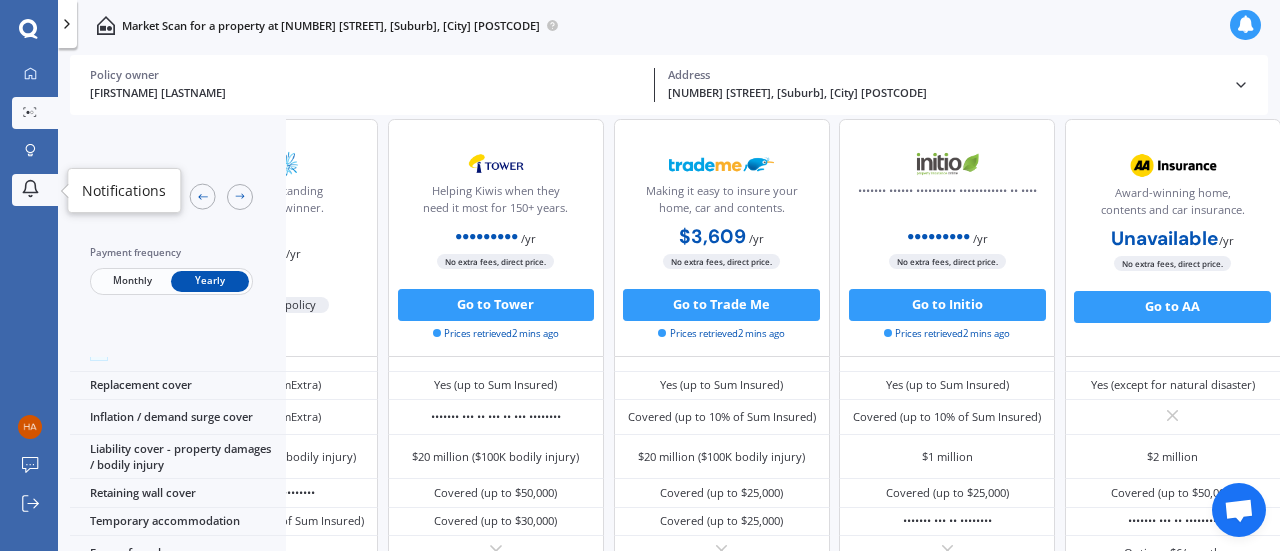 click at bounding box center [30, 189] 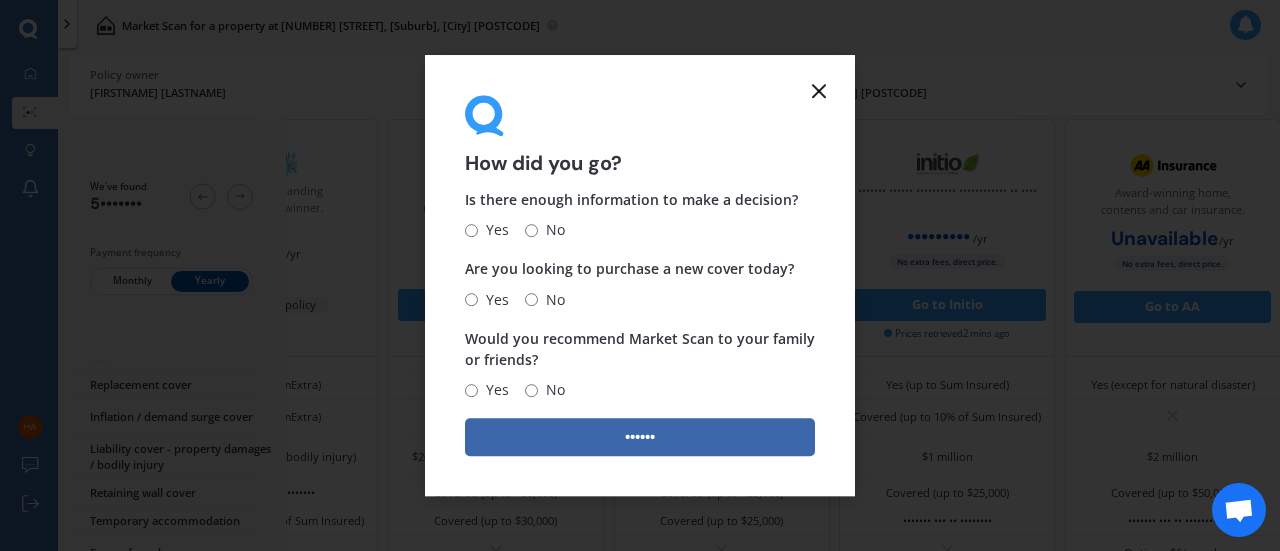 click at bounding box center [819, 91] 